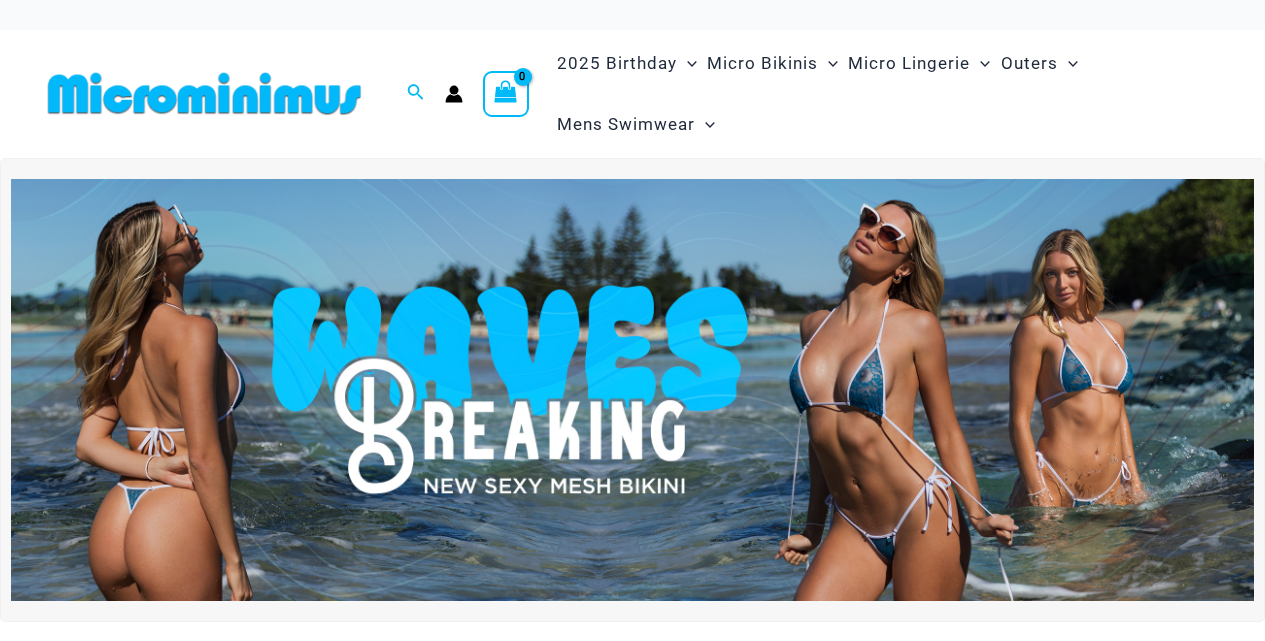 scroll, scrollTop: 0, scrollLeft: 0, axis: both 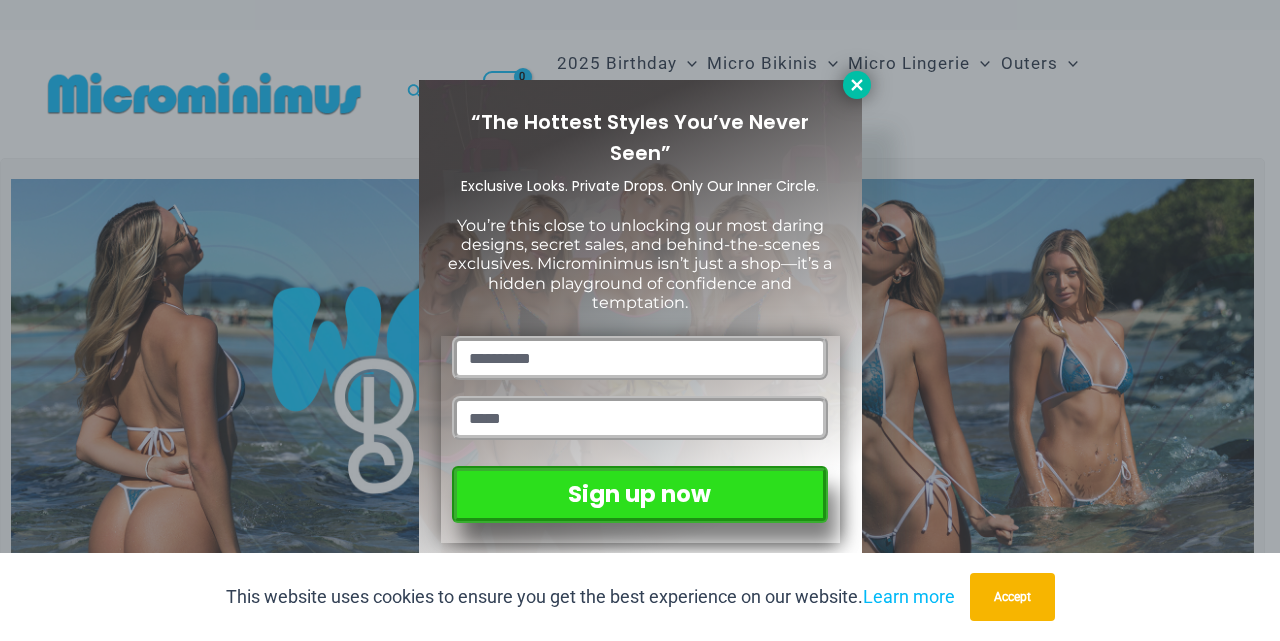 click 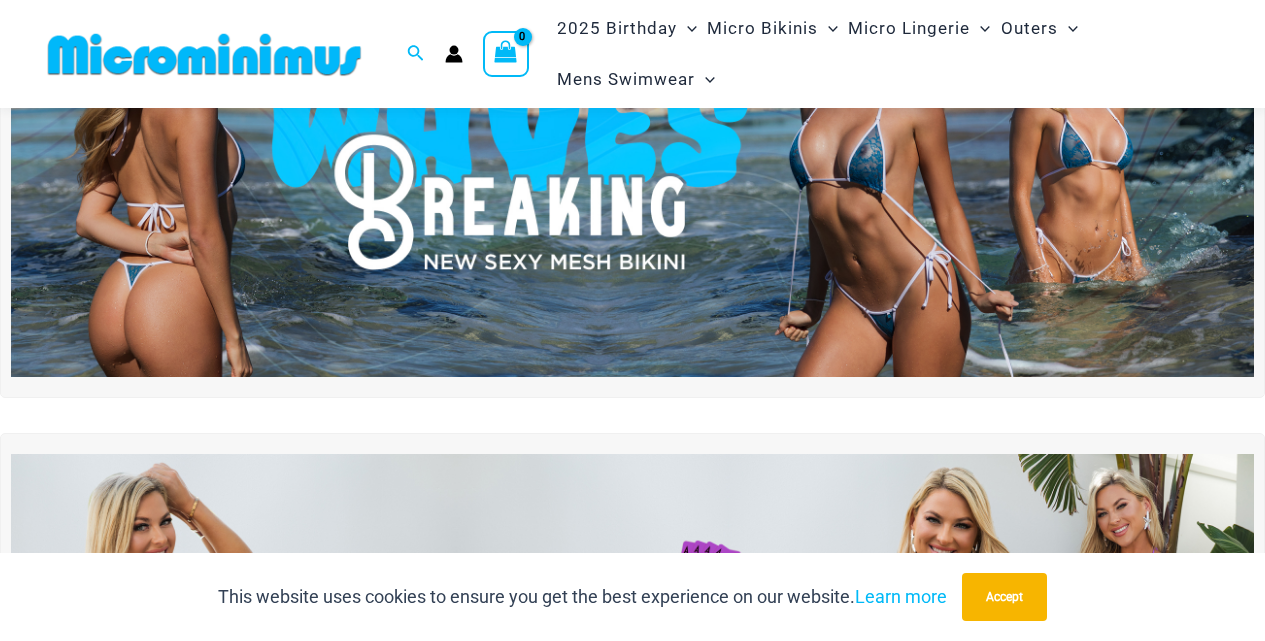 scroll, scrollTop: 187, scrollLeft: 0, axis: vertical 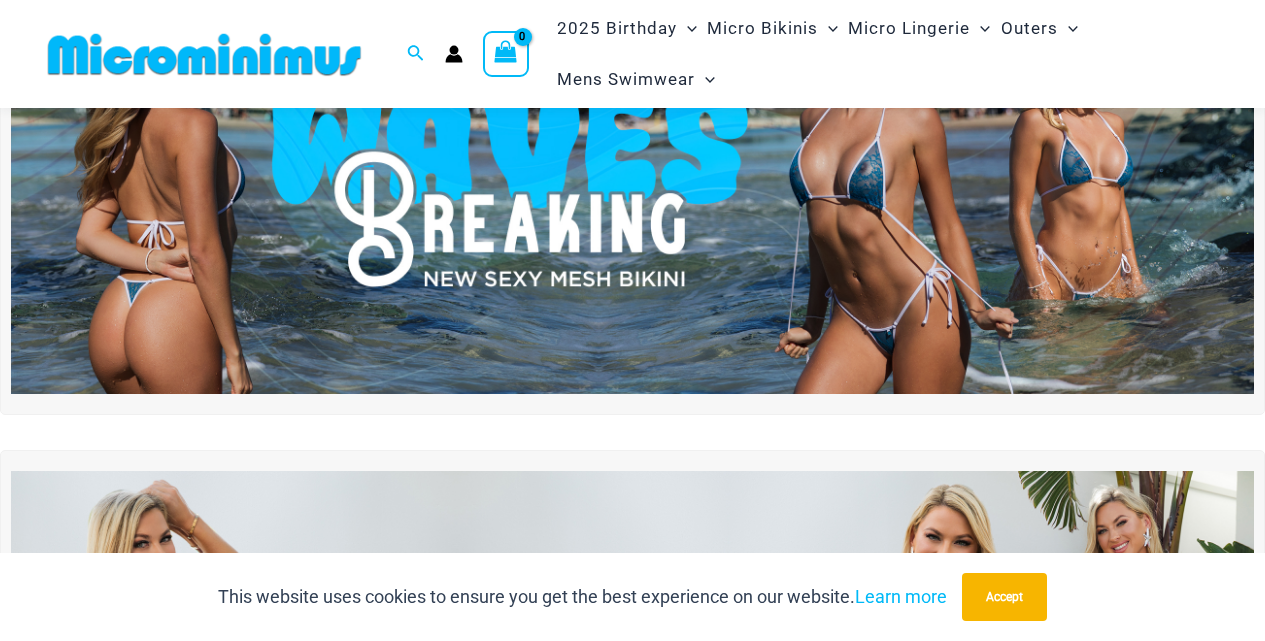 click at bounding box center (632, 183) 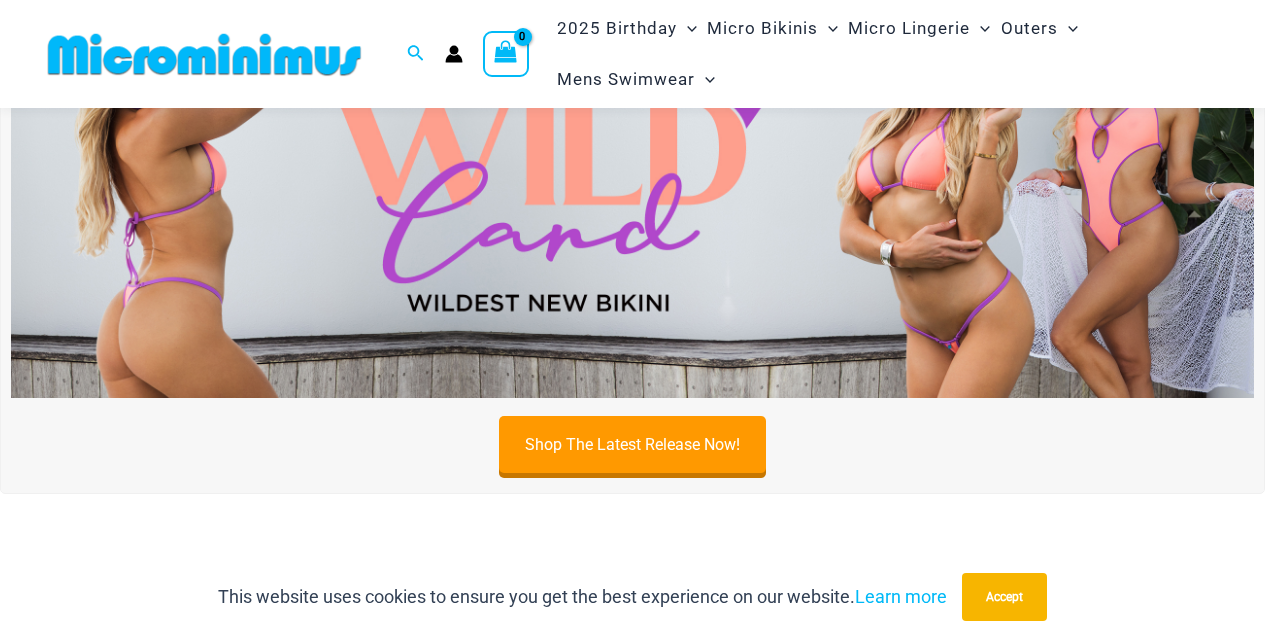 scroll, scrollTop: 687, scrollLeft: 0, axis: vertical 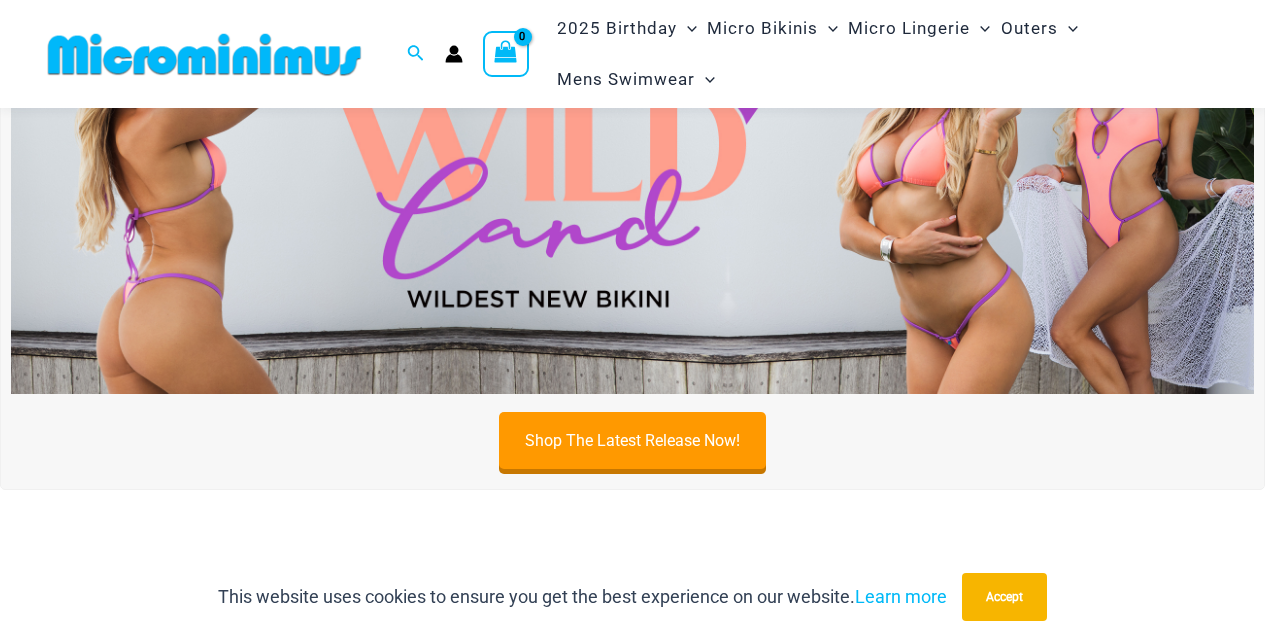 click at bounding box center [632, 182] 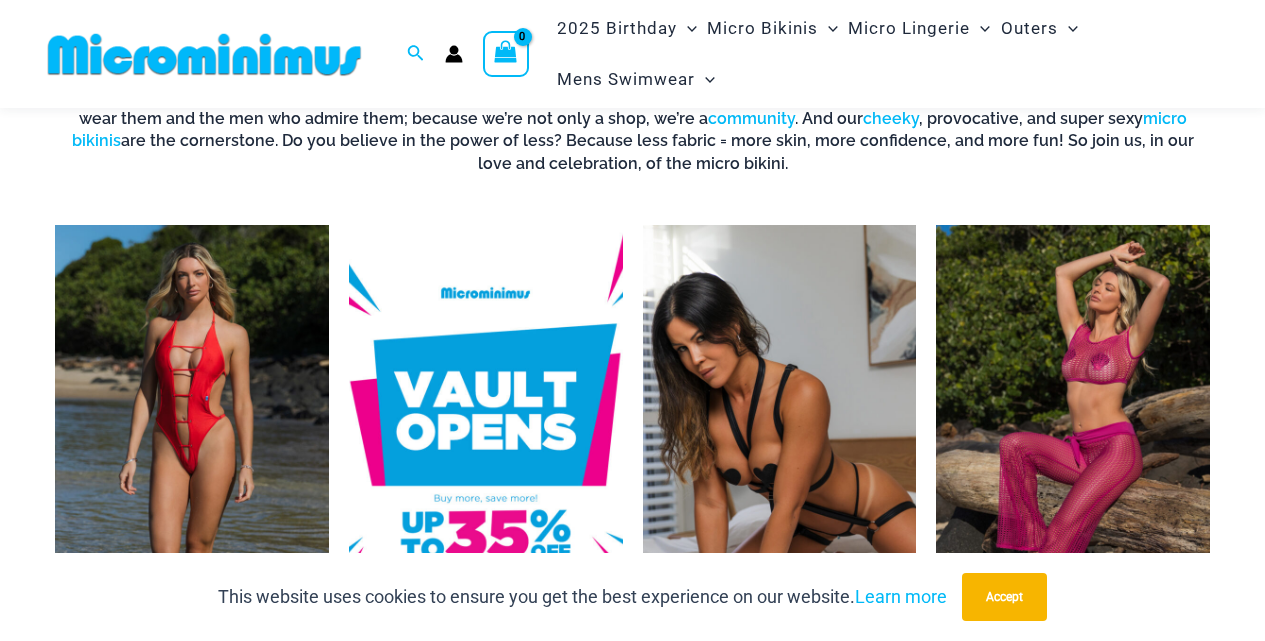 scroll, scrollTop: 1287, scrollLeft: 0, axis: vertical 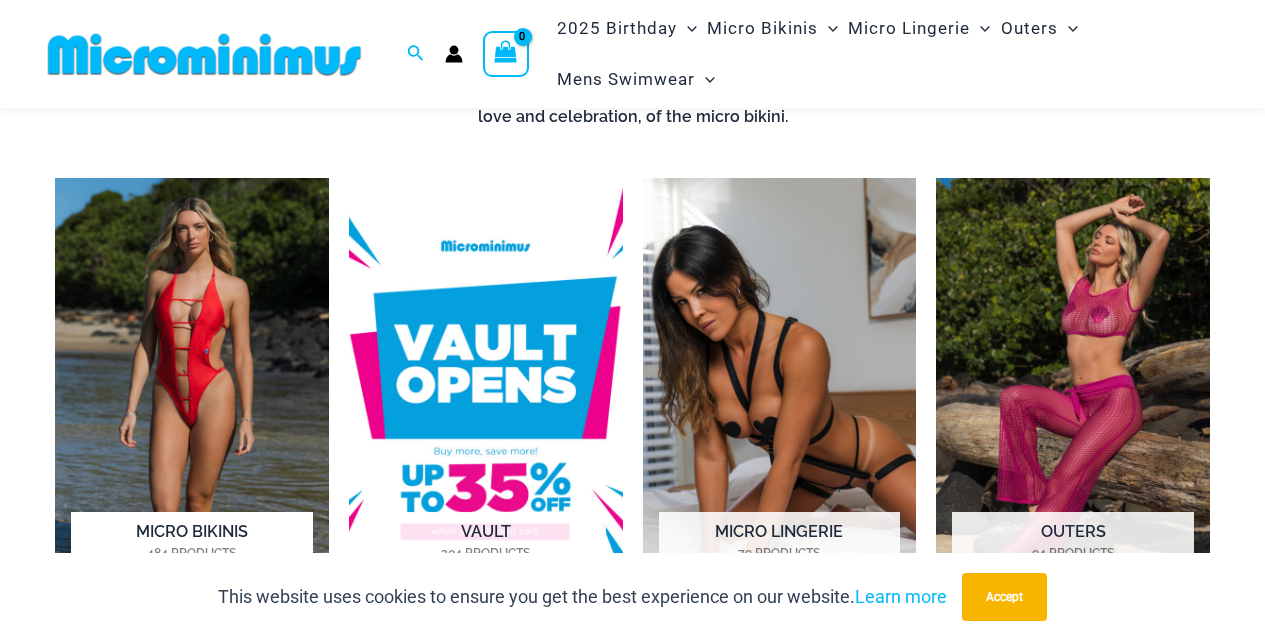 click at bounding box center [192, 390] 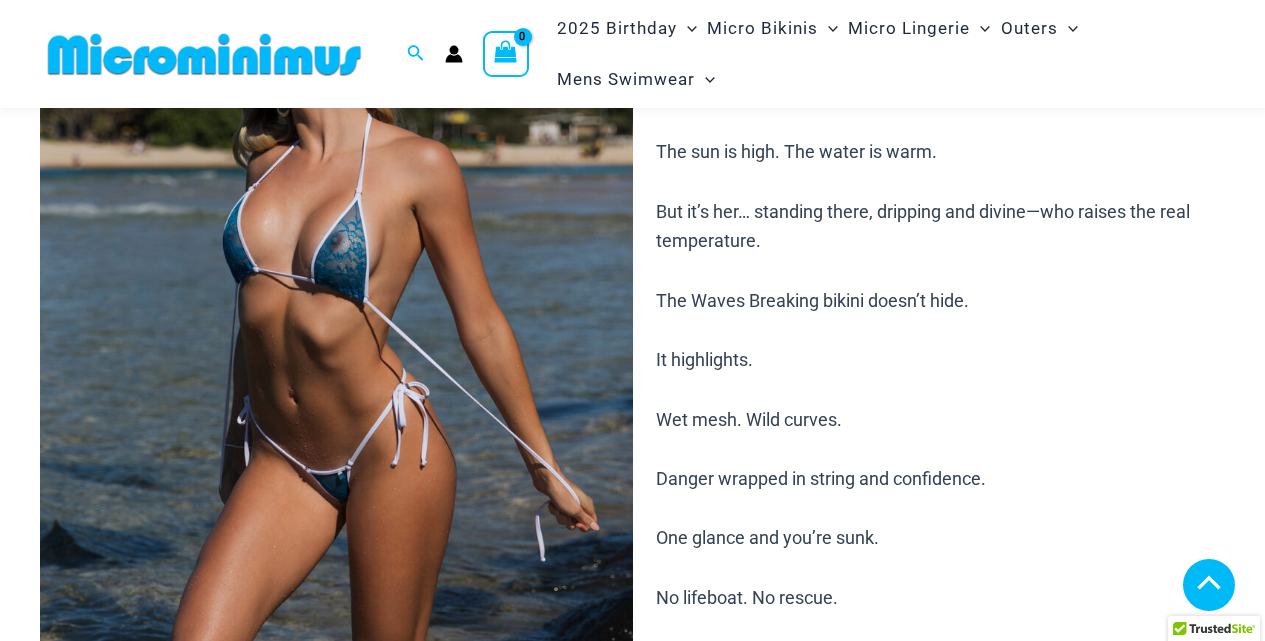 scroll, scrollTop: 321, scrollLeft: 0, axis: vertical 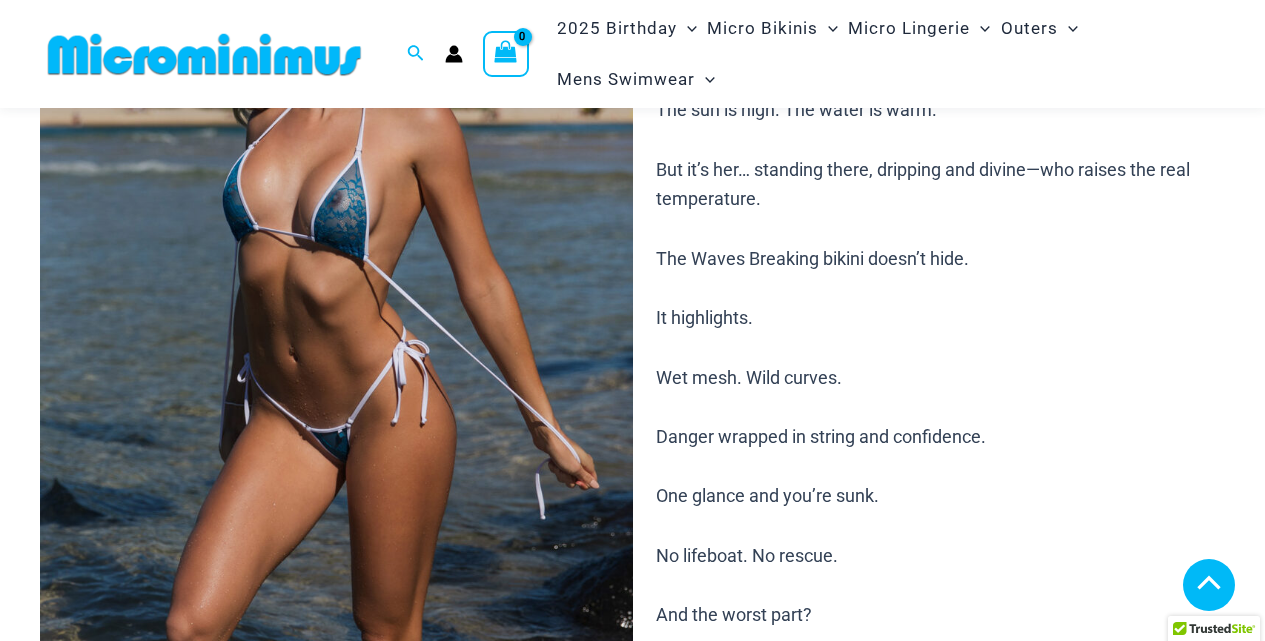 click at bounding box center [132, 953] 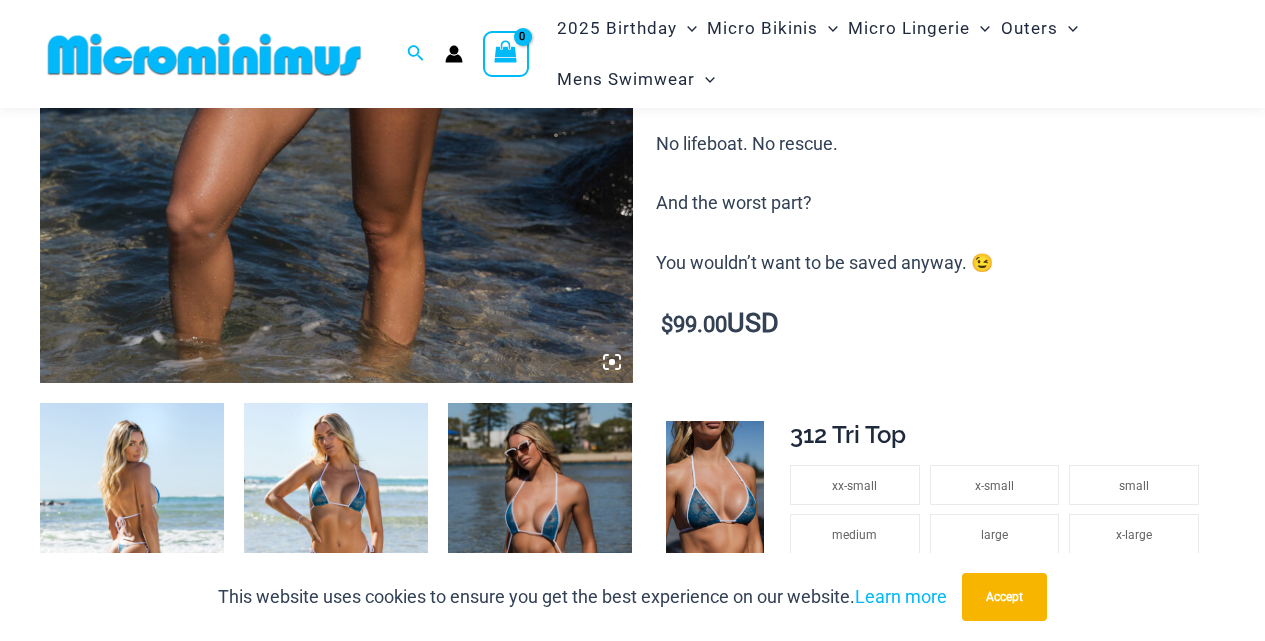 scroll, scrollTop: 880, scrollLeft: 0, axis: vertical 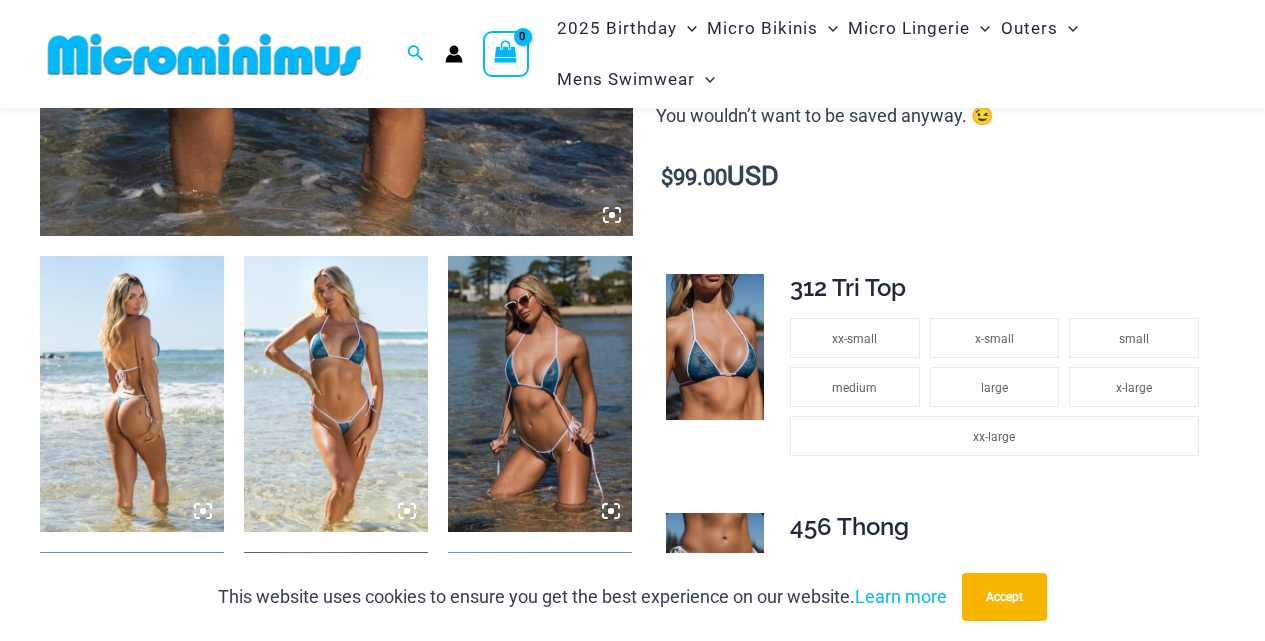 click 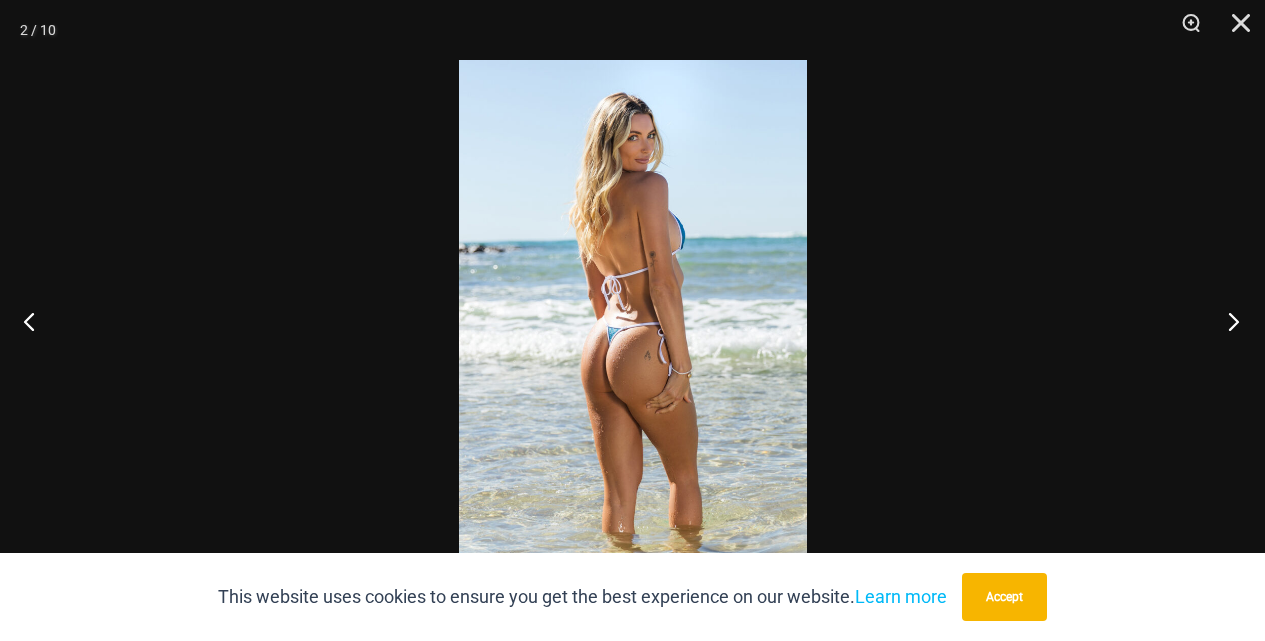 click at bounding box center [1227, 321] 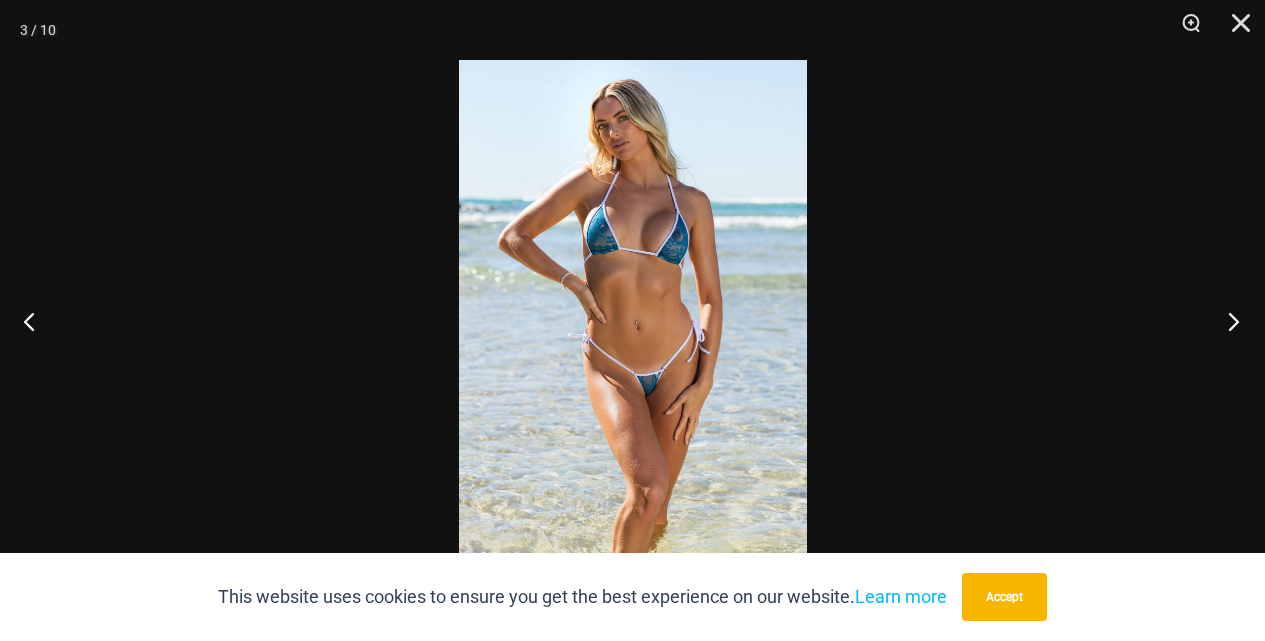 click at bounding box center (1227, 321) 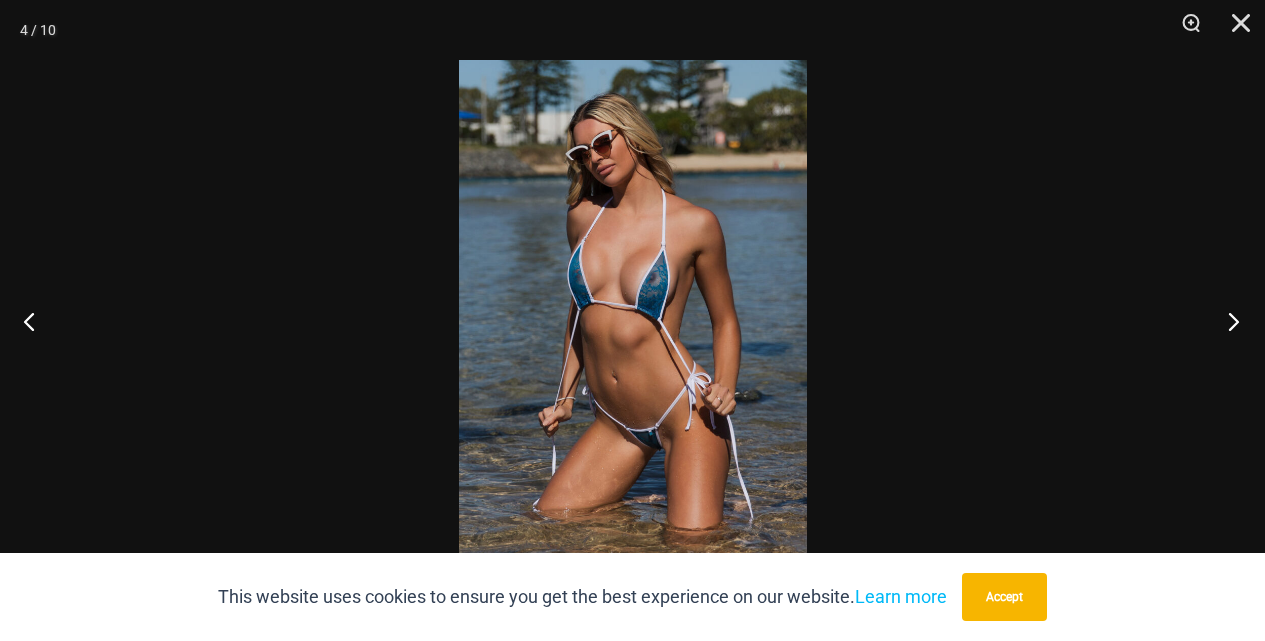 click at bounding box center (1227, 321) 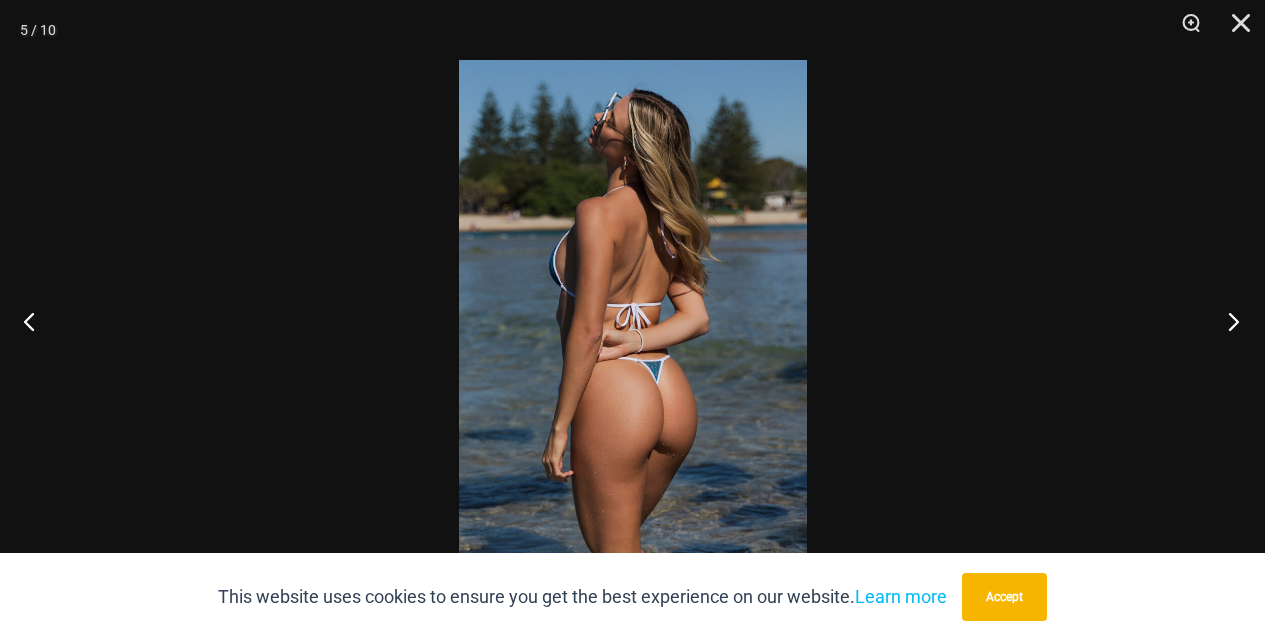 click at bounding box center (1227, 321) 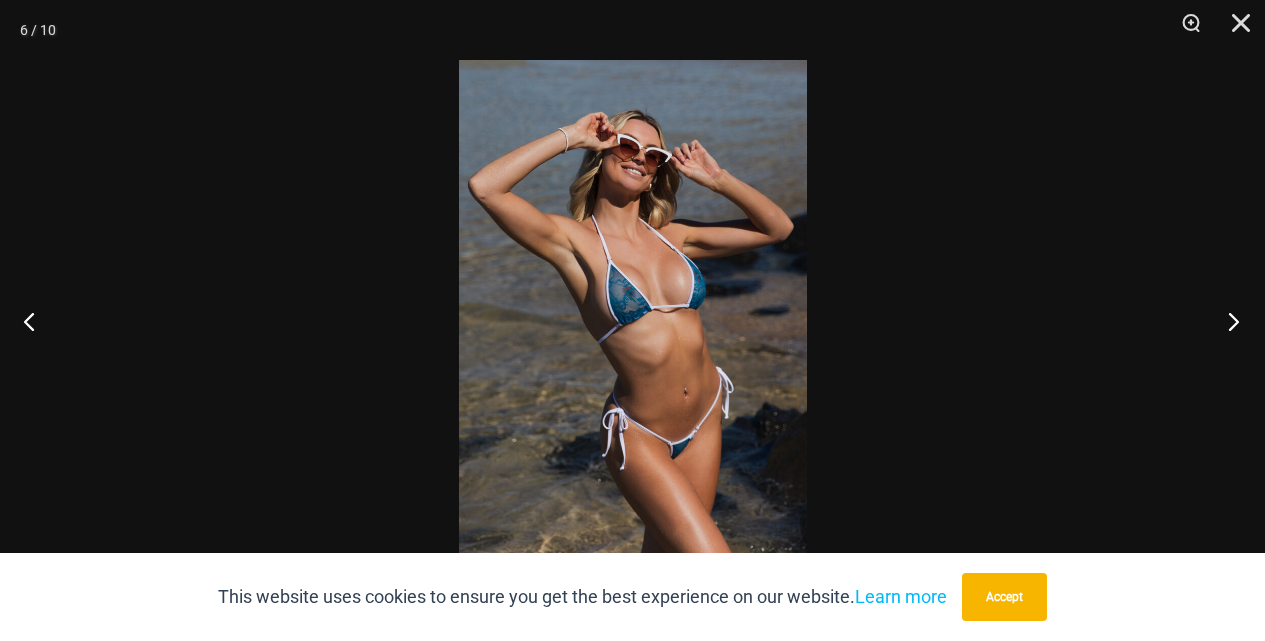 click at bounding box center [1227, 321] 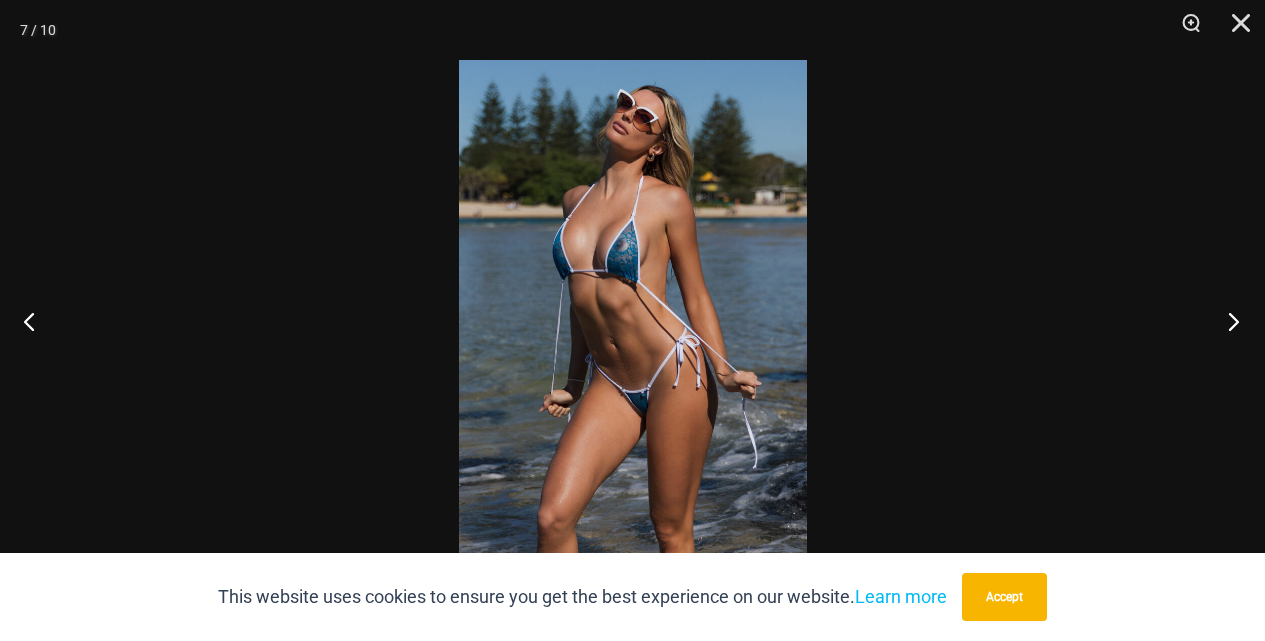 click at bounding box center [1227, 321] 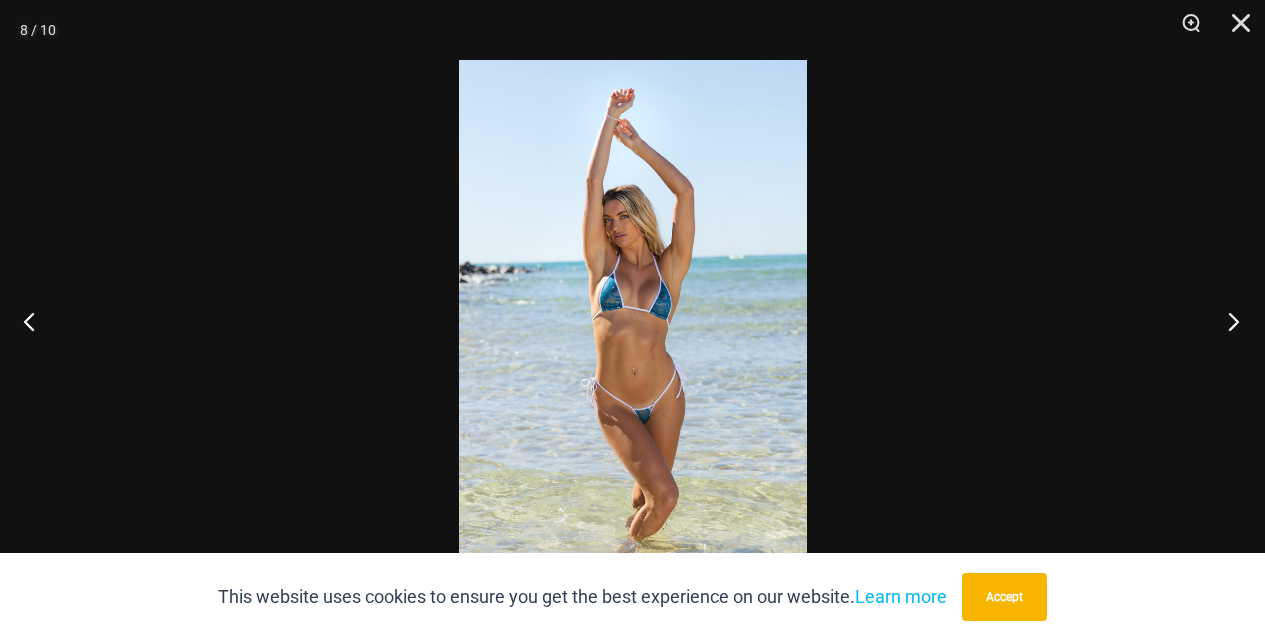 click at bounding box center (1227, 321) 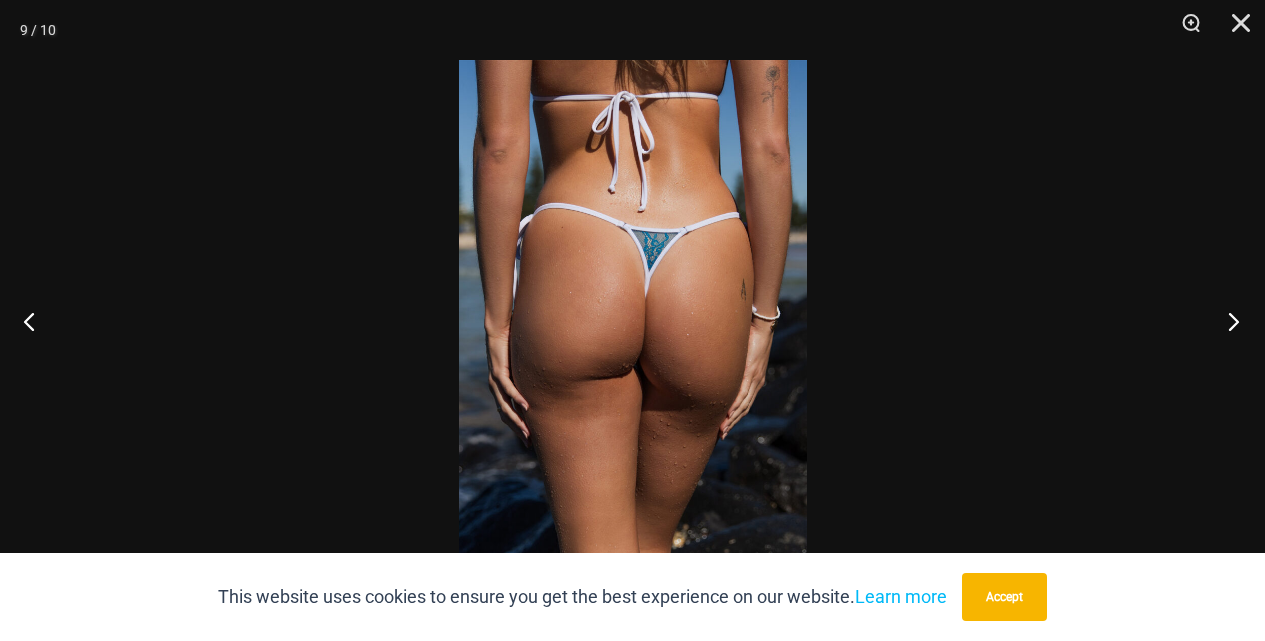 click at bounding box center (1227, 321) 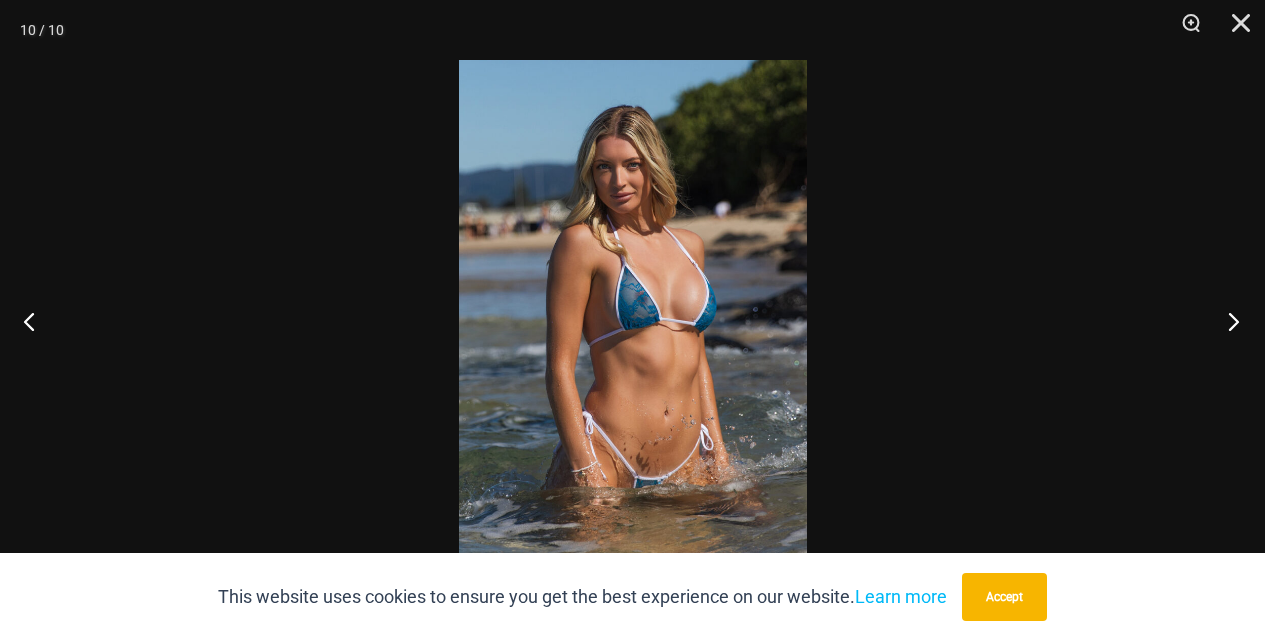 click at bounding box center [1227, 321] 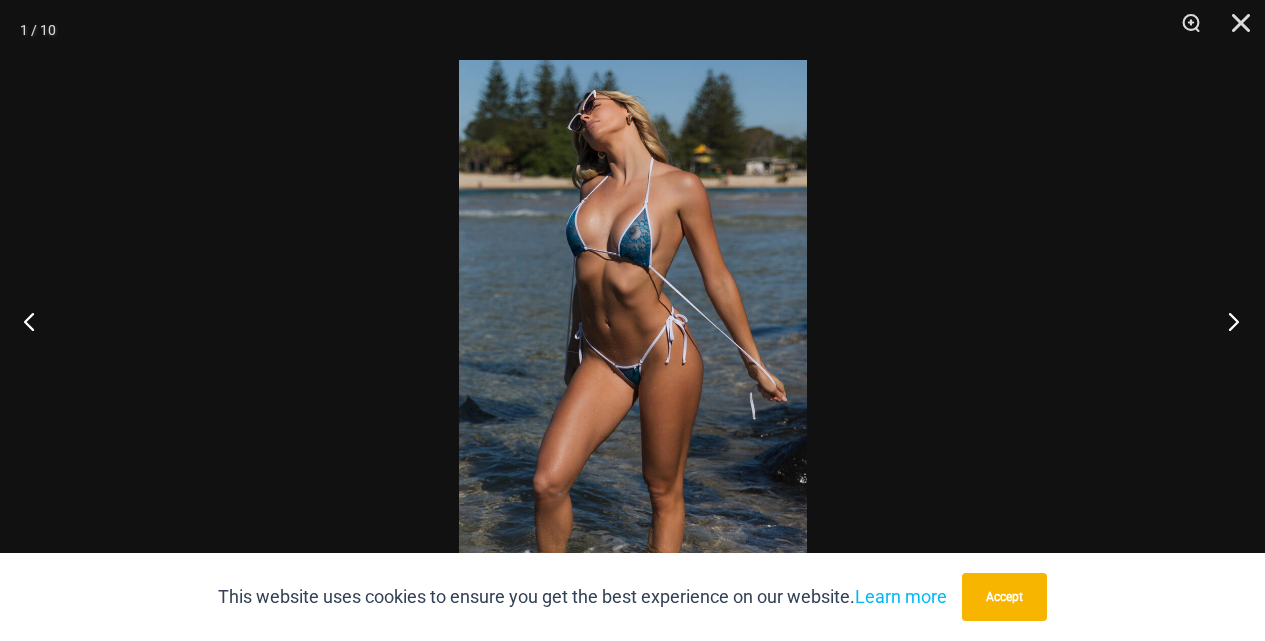 click at bounding box center [1227, 321] 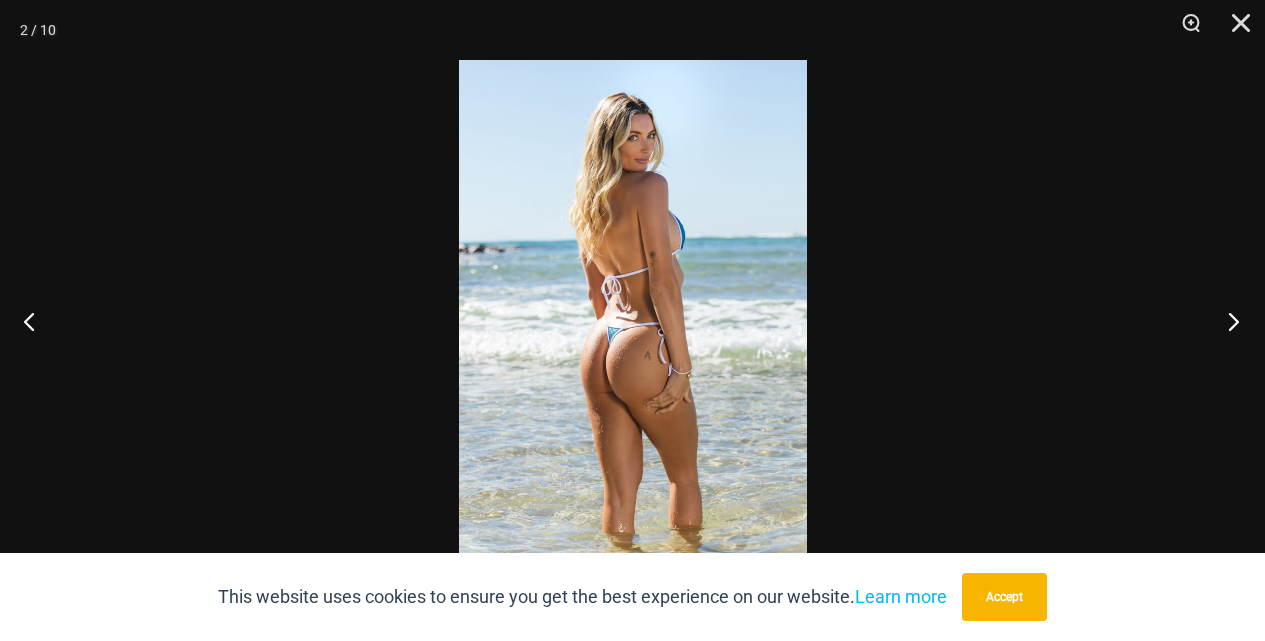 click at bounding box center [1227, 321] 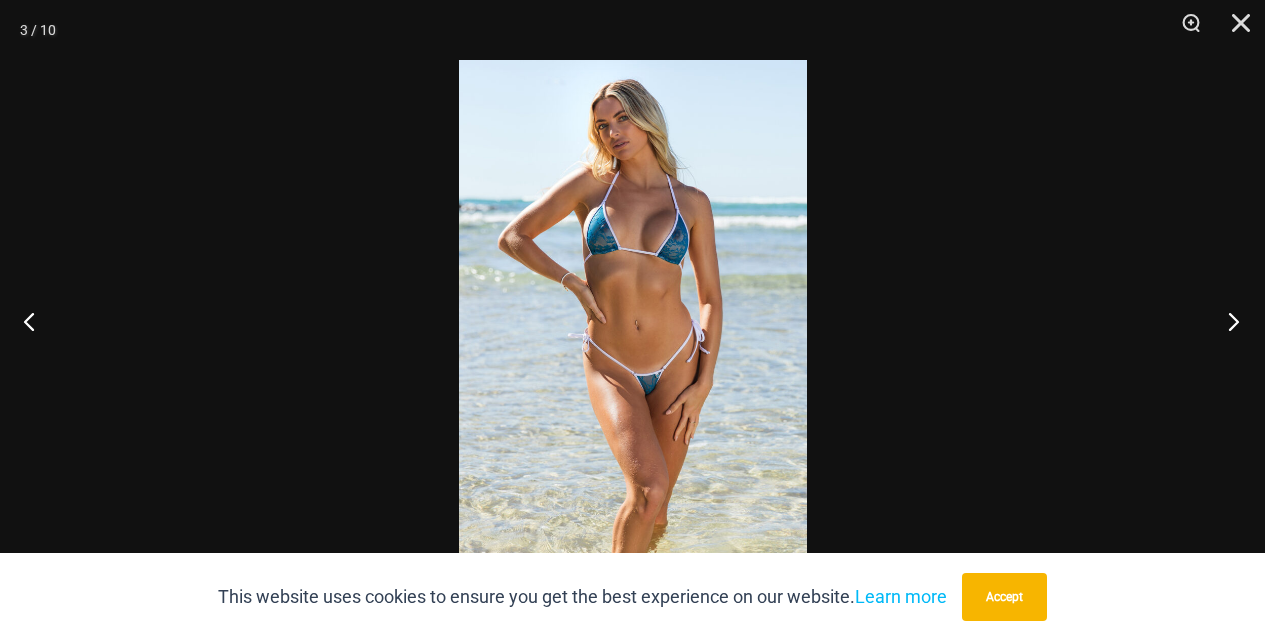 click at bounding box center (1227, 321) 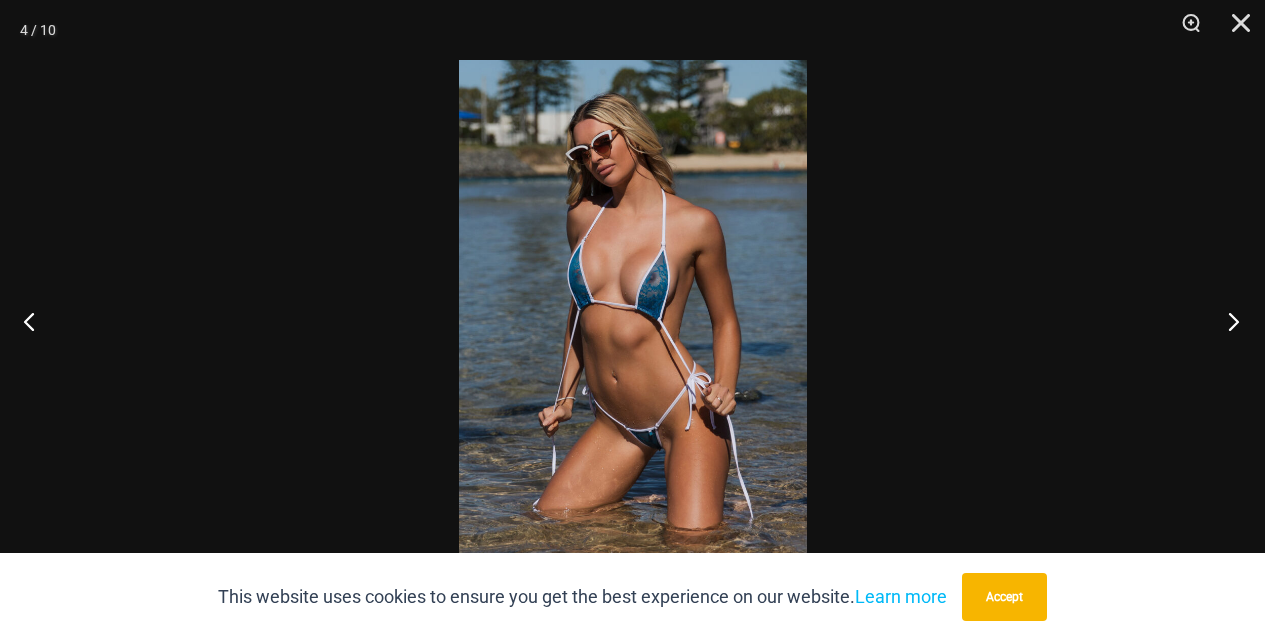 click at bounding box center (1227, 321) 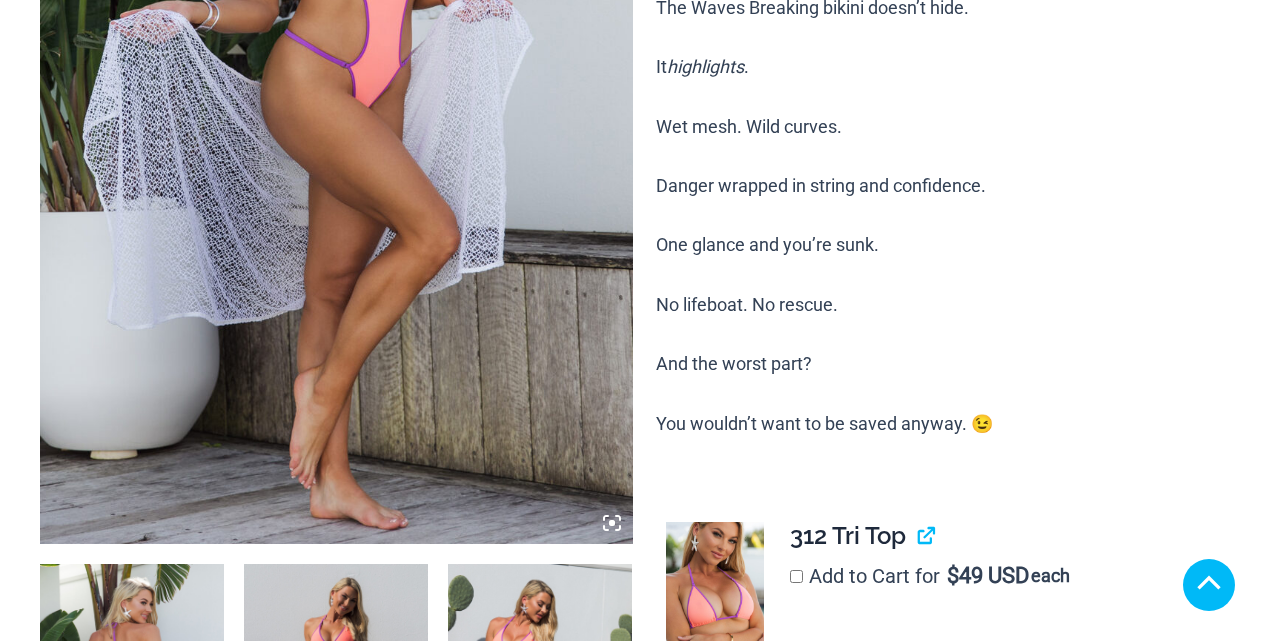 scroll, scrollTop: 600, scrollLeft: 0, axis: vertical 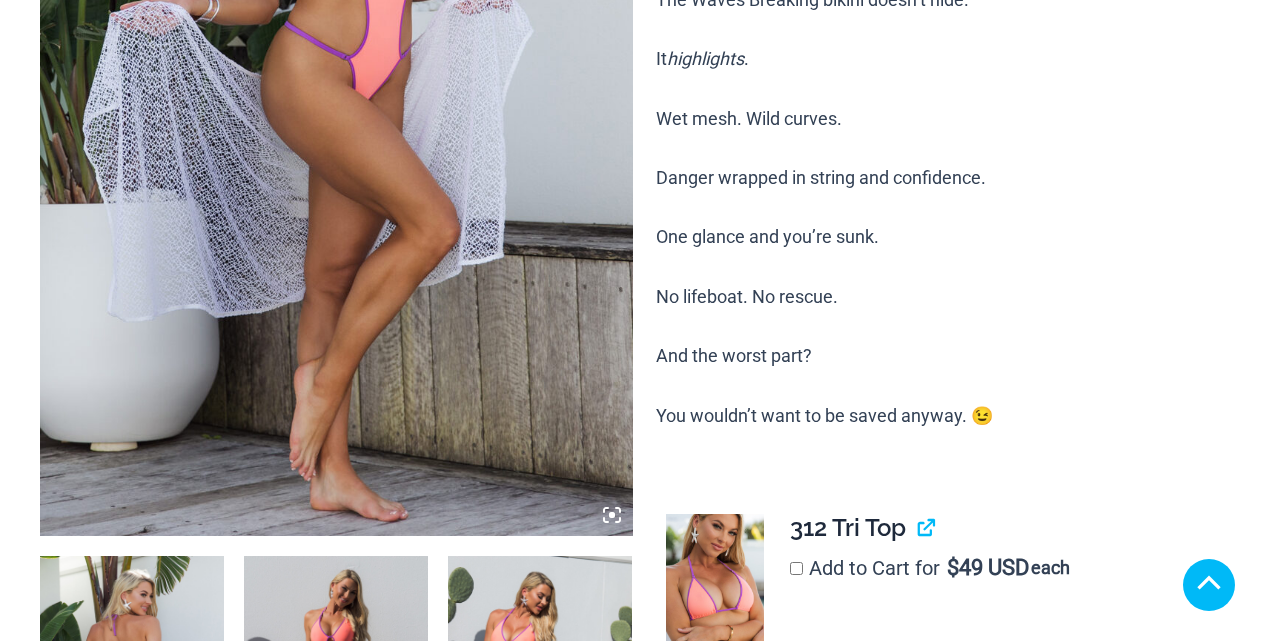 click at bounding box center [132, 694] 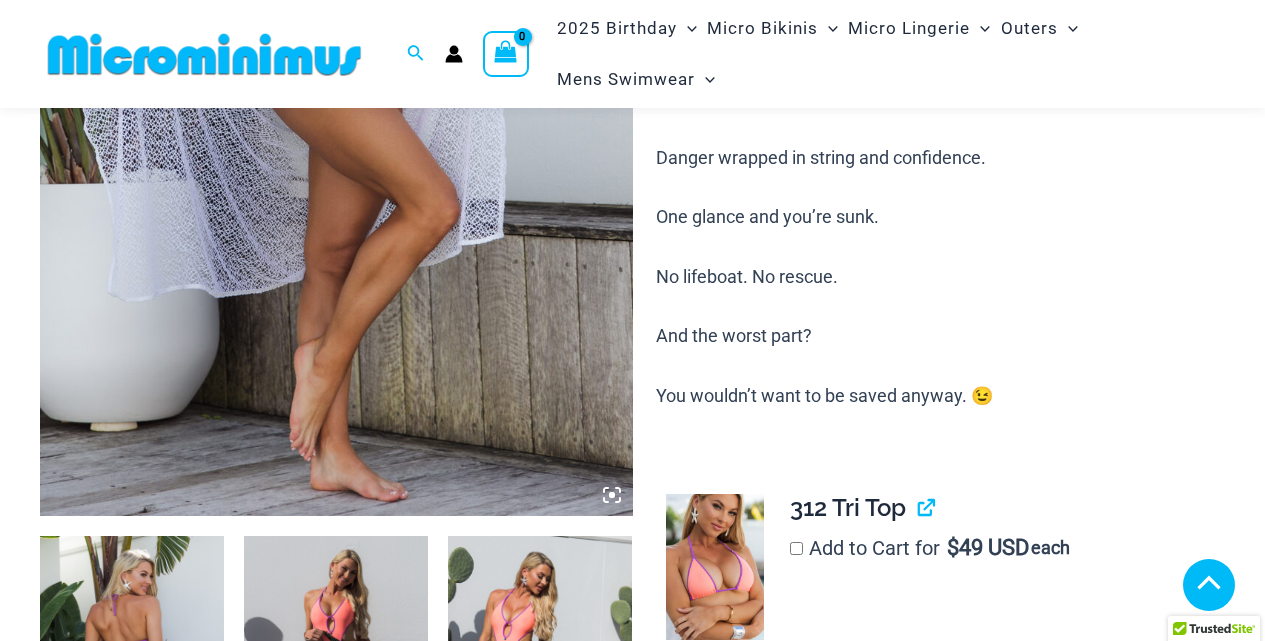 click 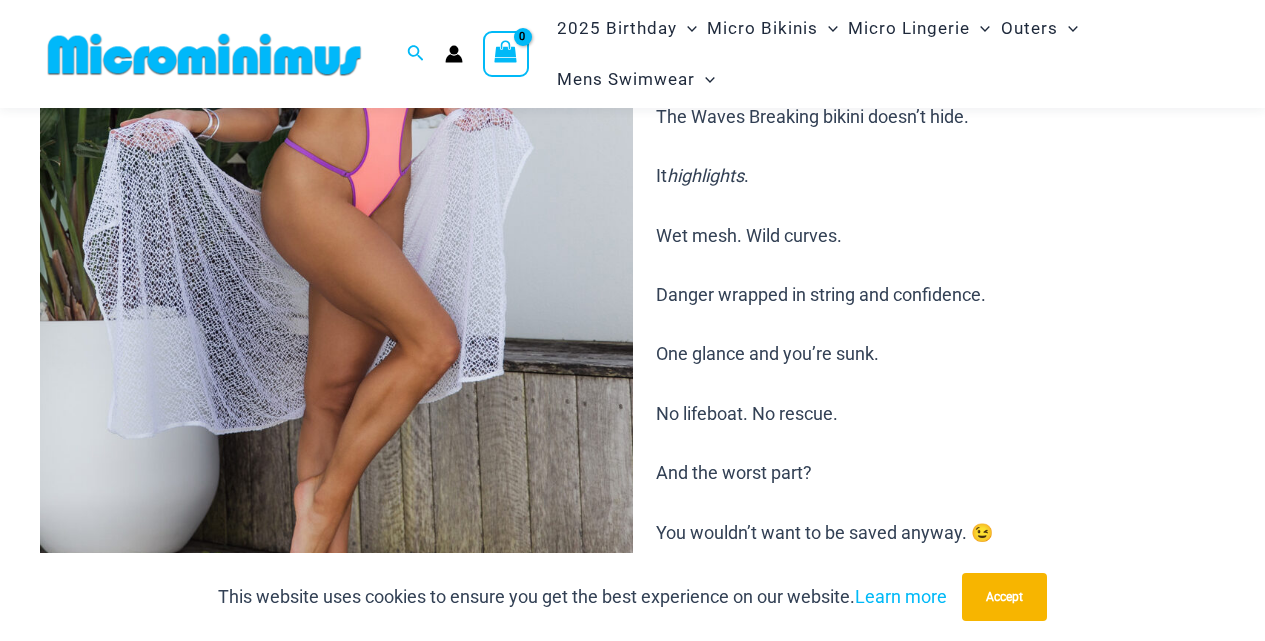 scroll, scrollTop: 780, scrollLeft: 0, axis: vertical 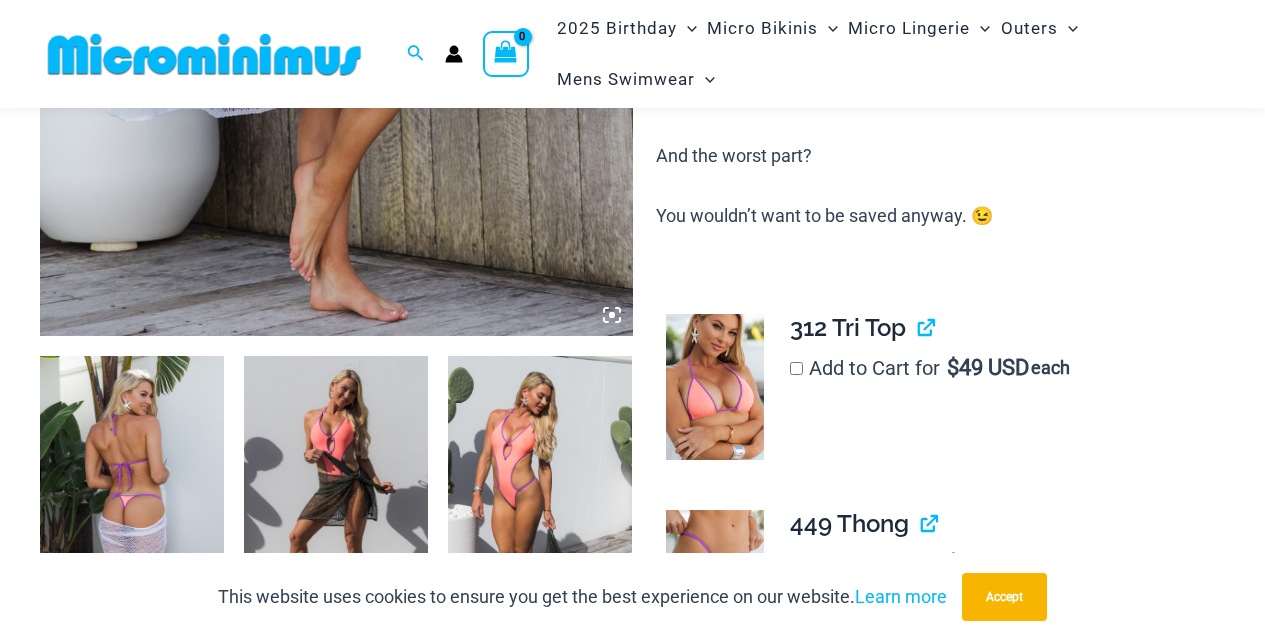 click at bounding box center [132, 494] 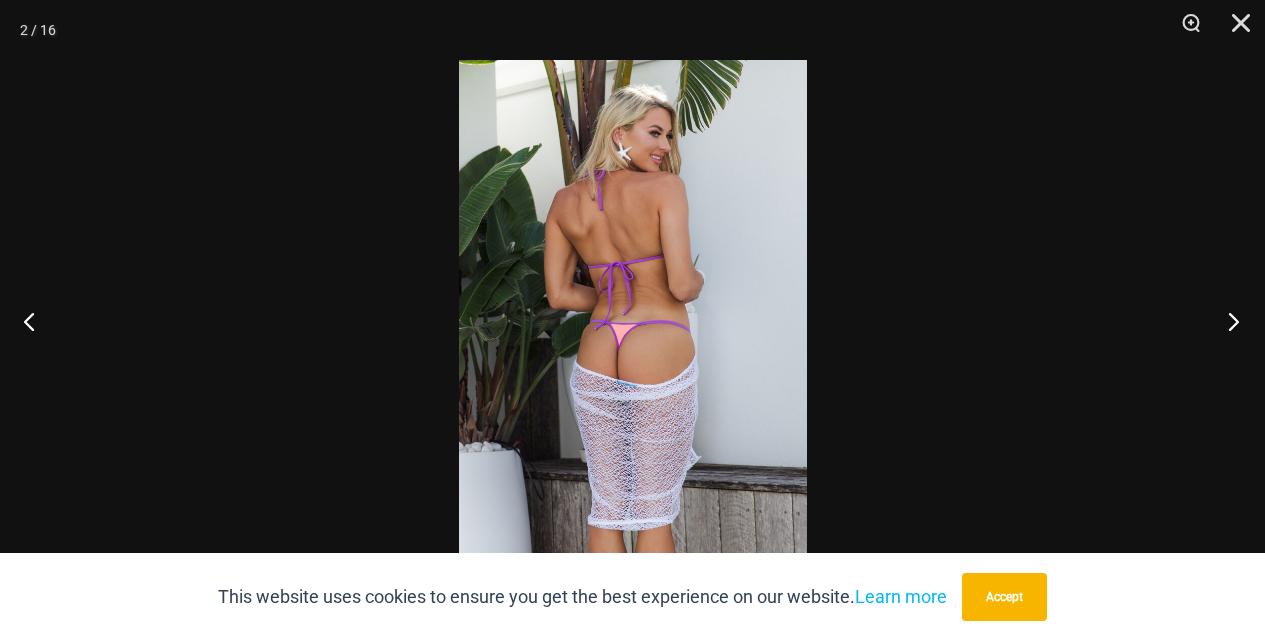click at bounding box center (1227, 321) 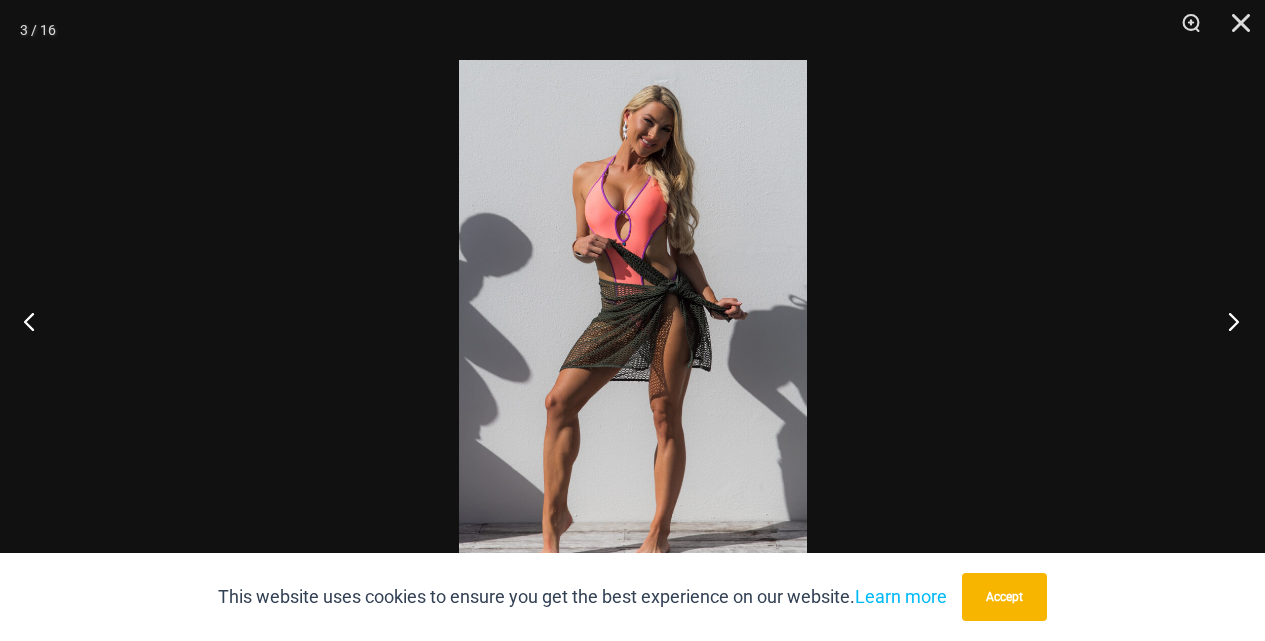 click at bounding box center (1227, 321) 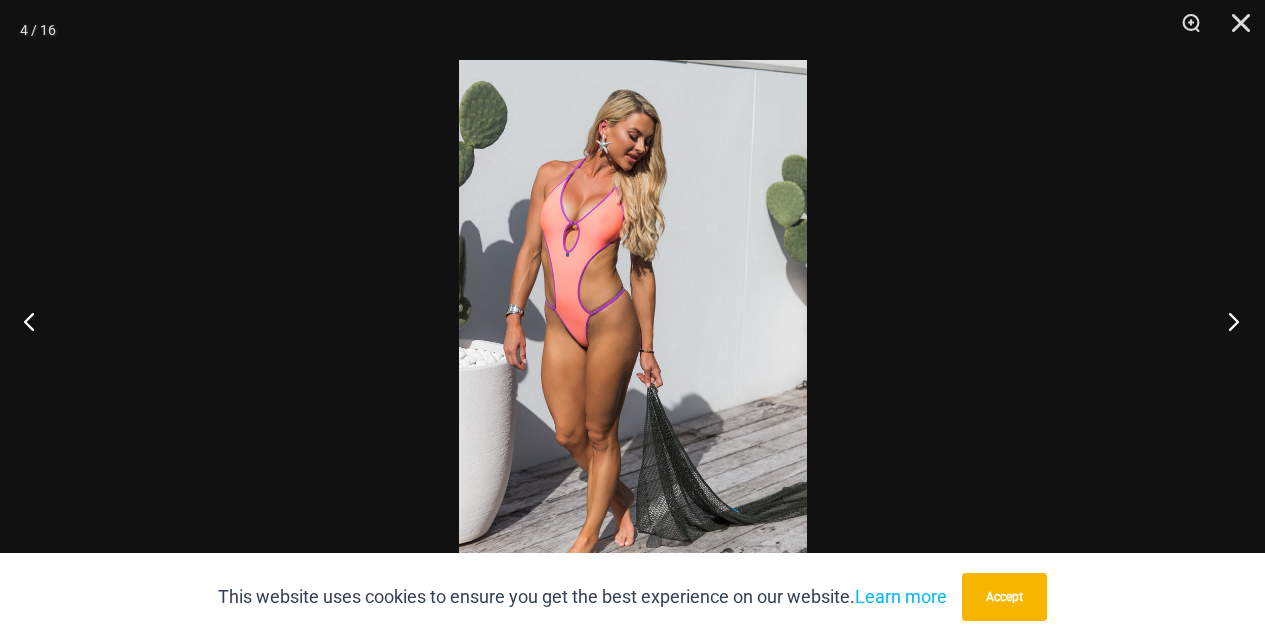click at bounding box center [1227, 321] 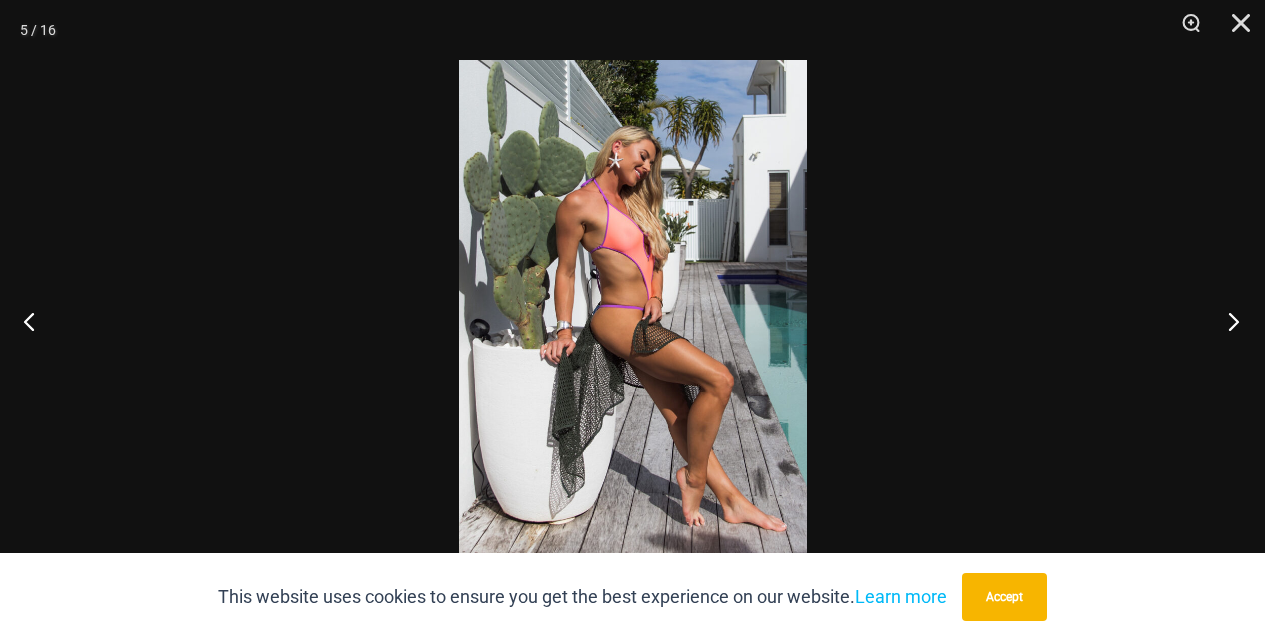 click at bounding box center [1227, 321] 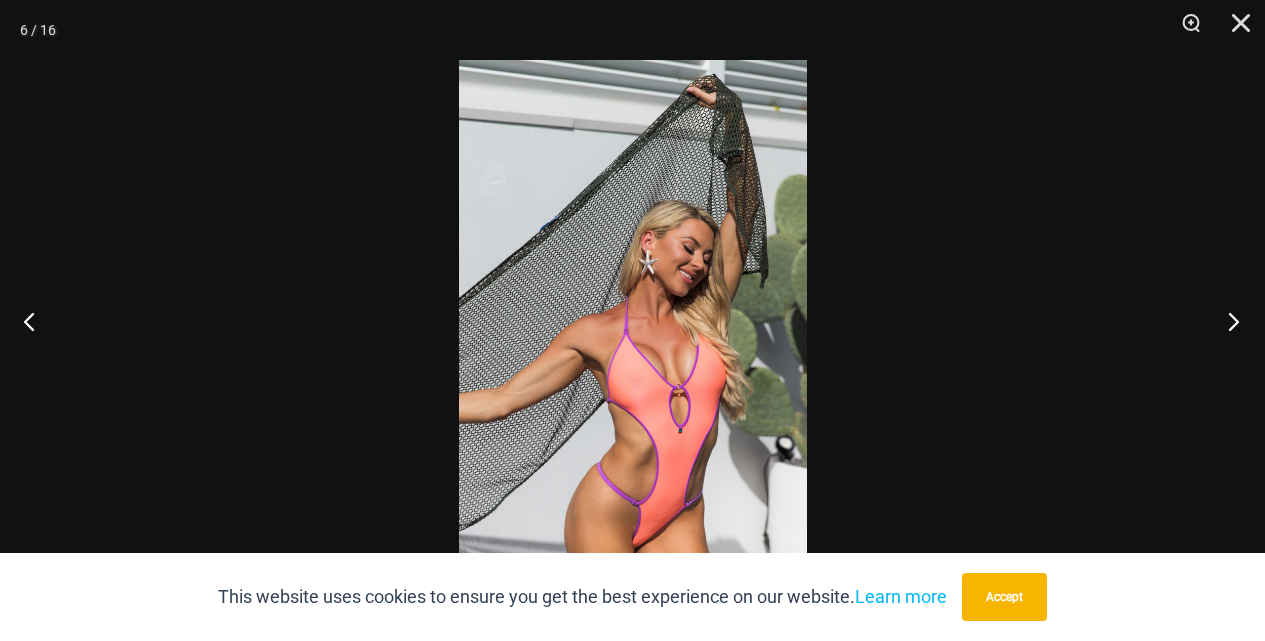 click at bounding box center [1227, 321] 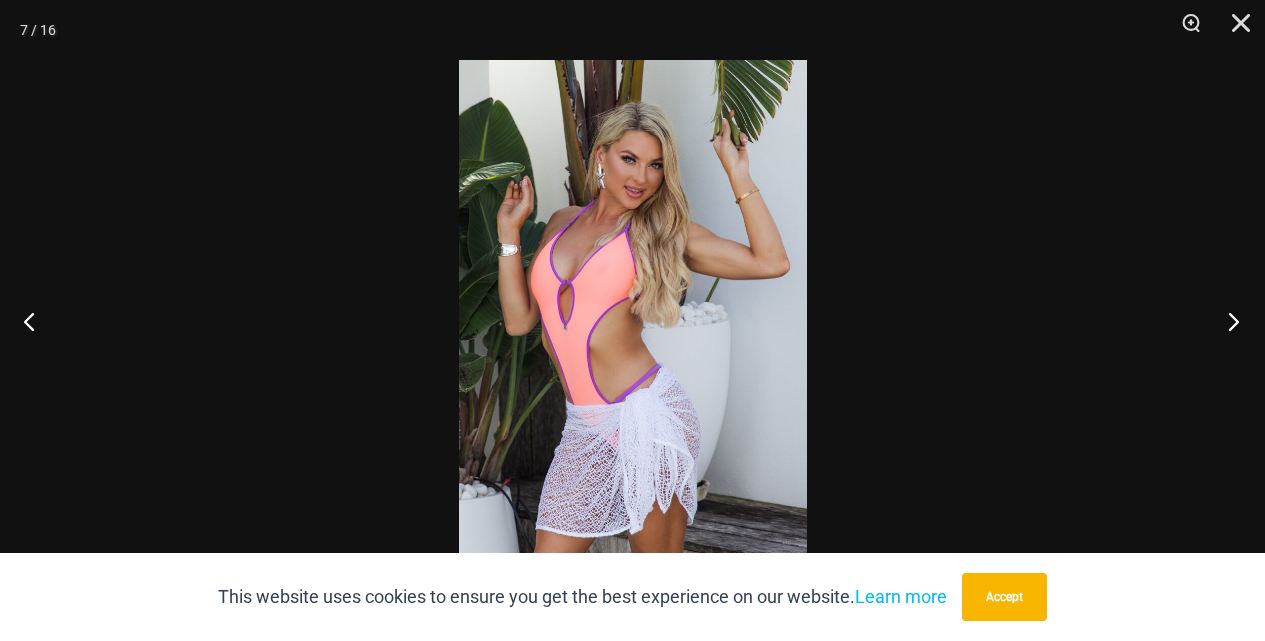 click at bounding box center (1227, 321) 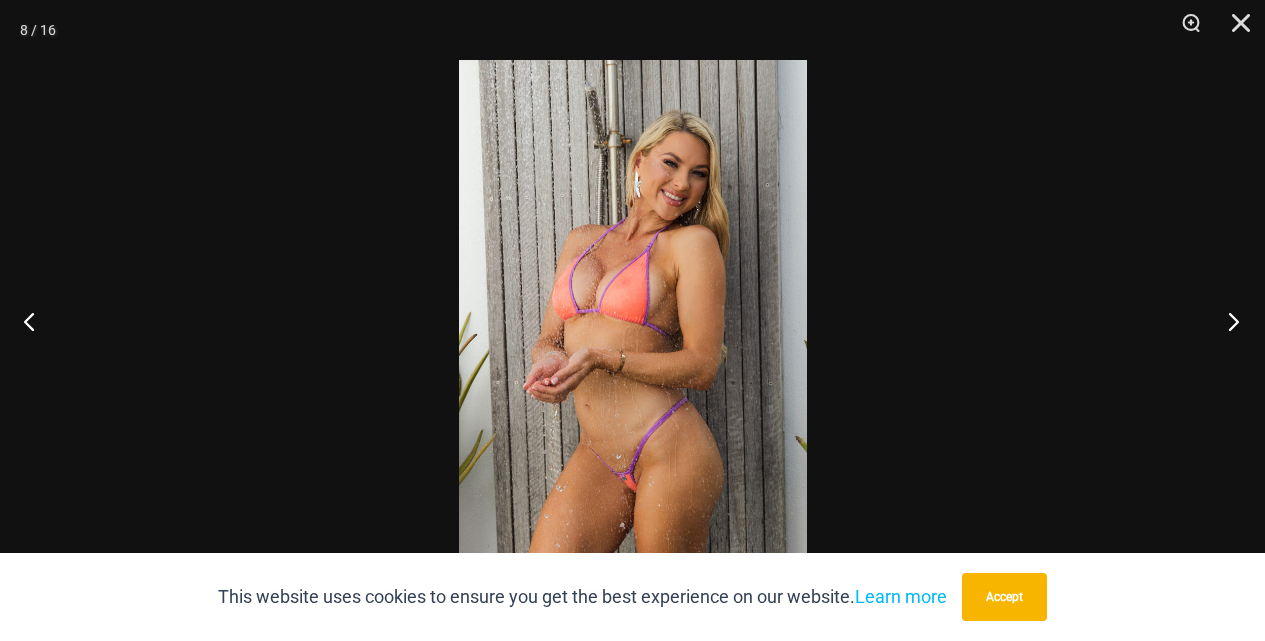 click at bounding box center [1227, 321] 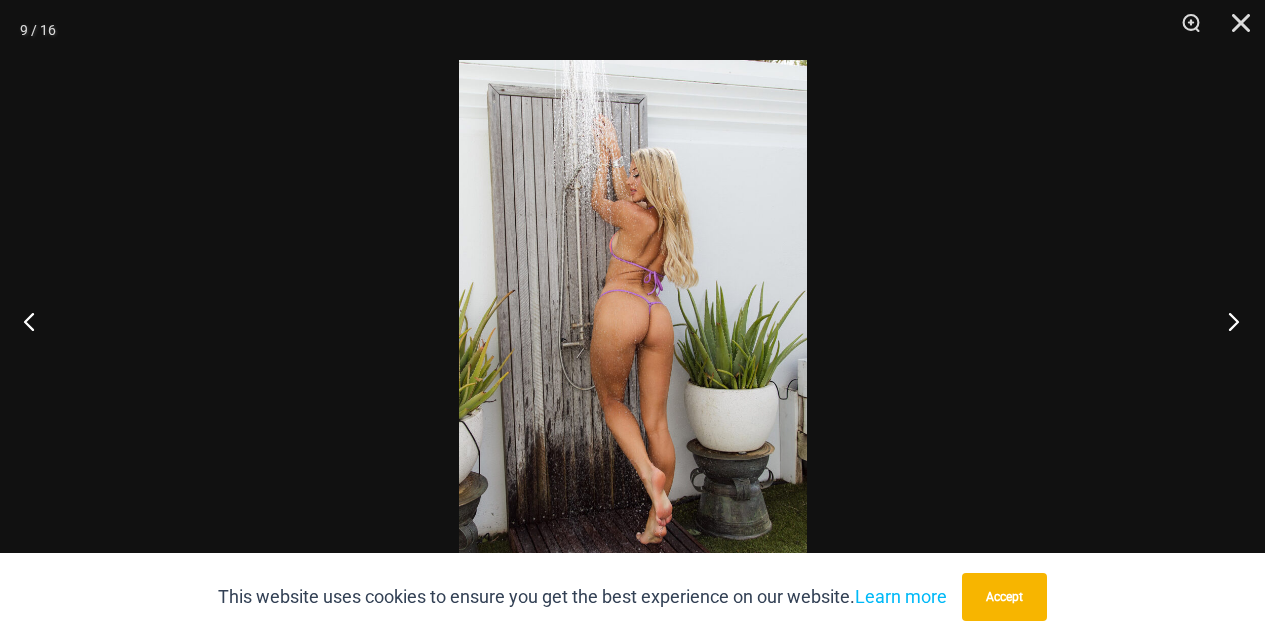 click at bounding box center [1227, 321] 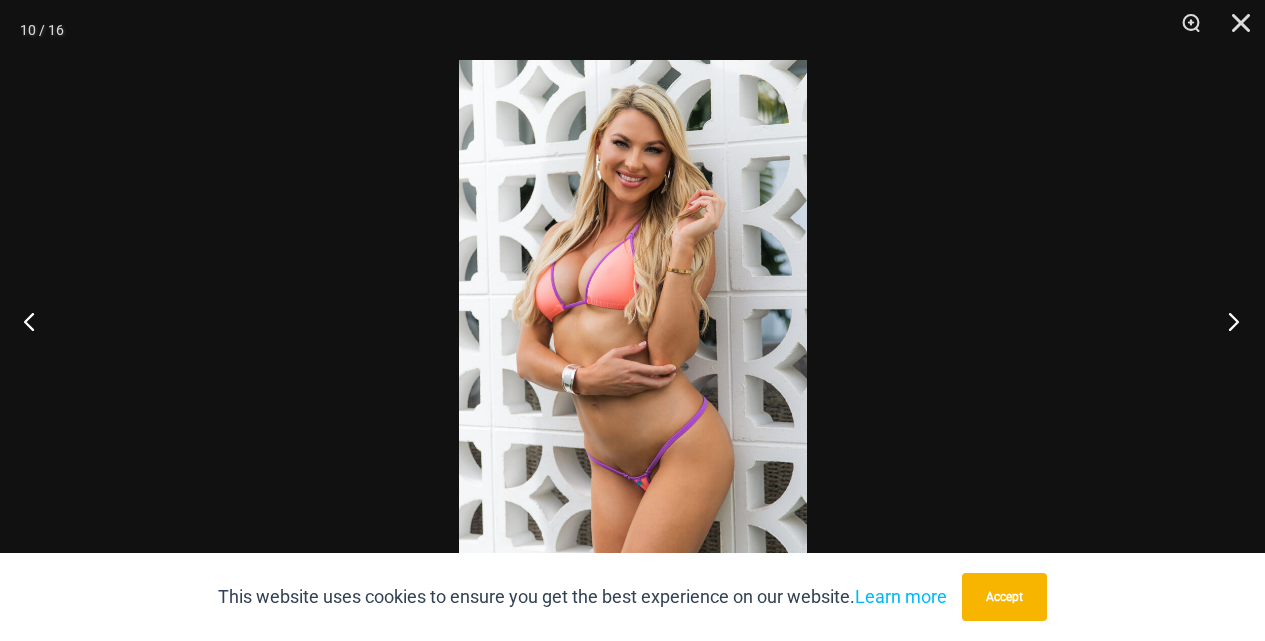 click at bounding box center [1227, 321] 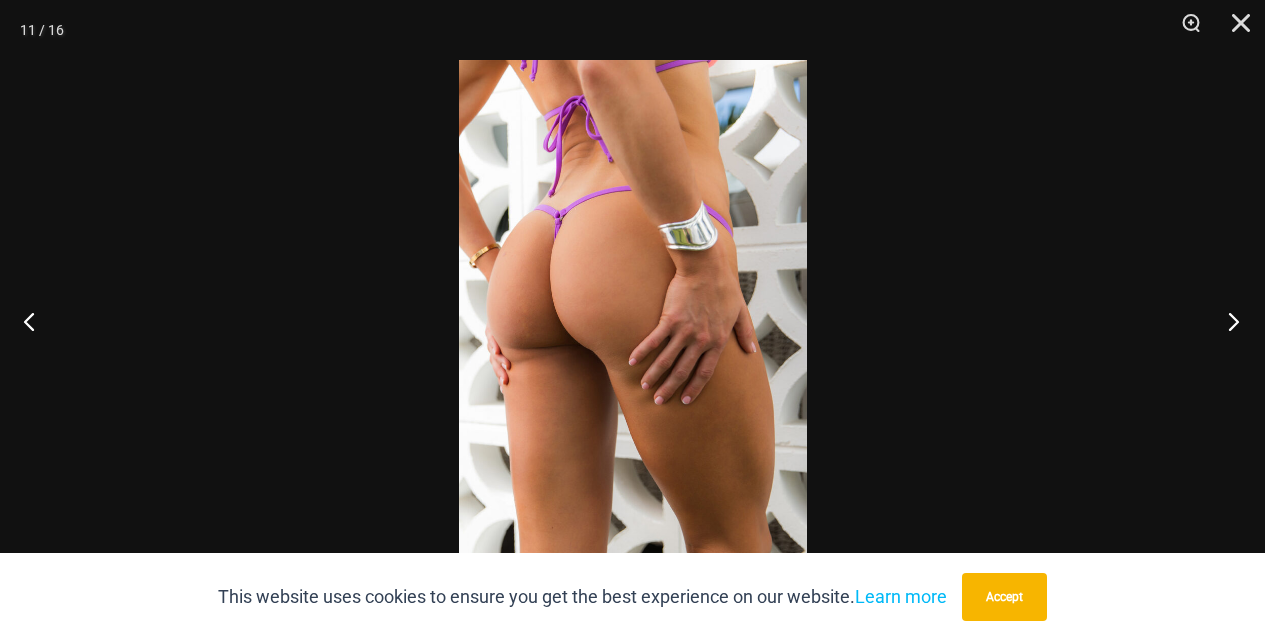 click at bounding box center (1227, 321) 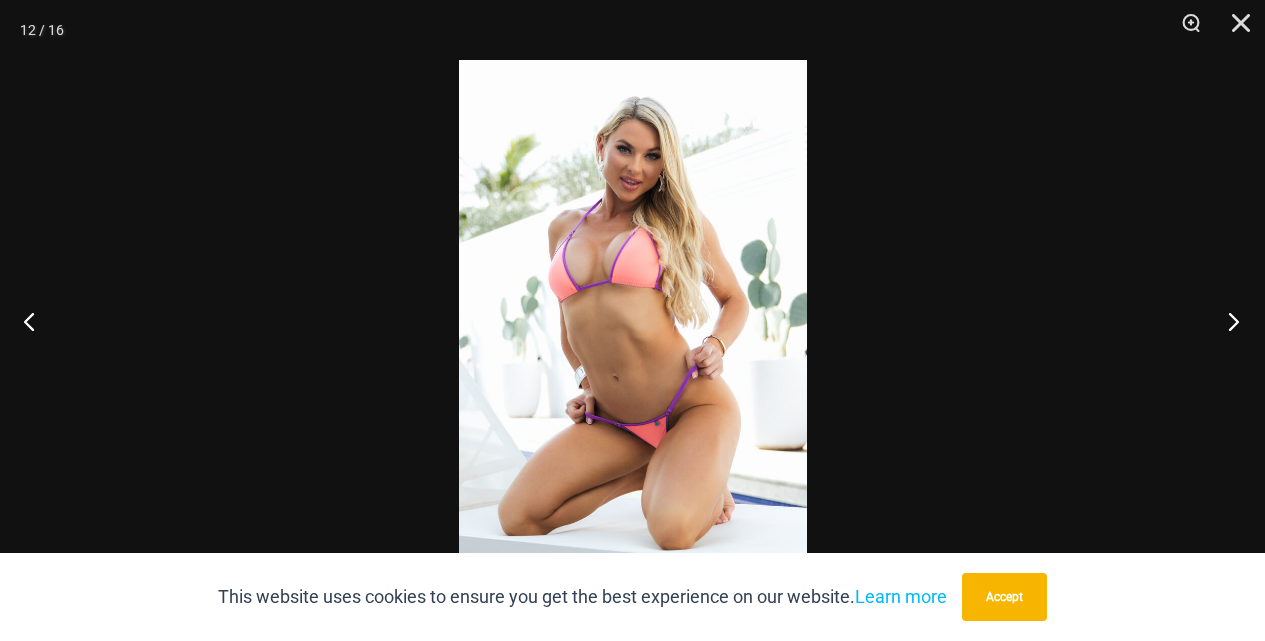click at bounding box center (1227, 321) 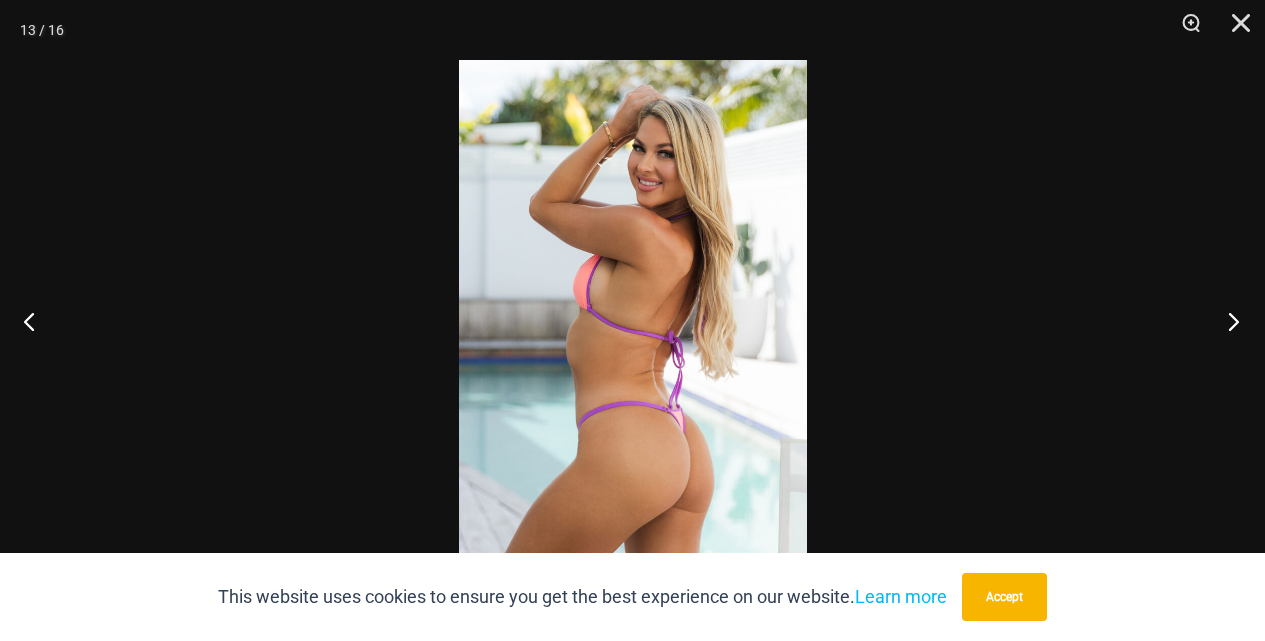 click at bounding box center [1227, 321] 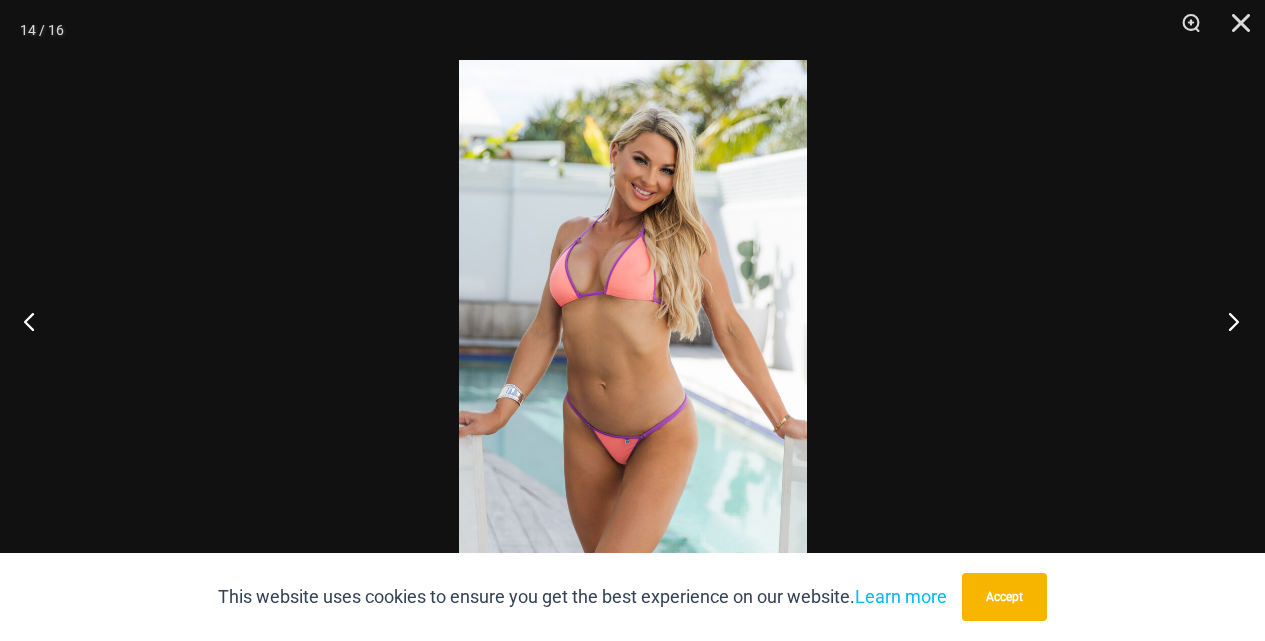 click at bounding box center [1227, 321] 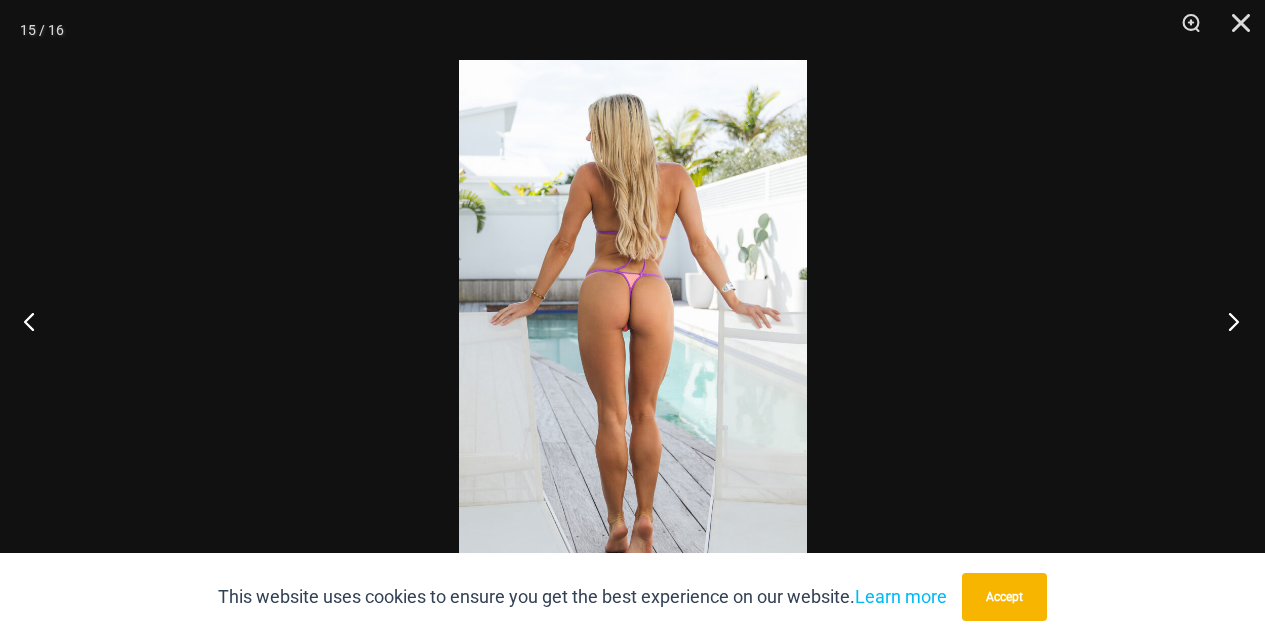 click at bounding box center (1227, 321) 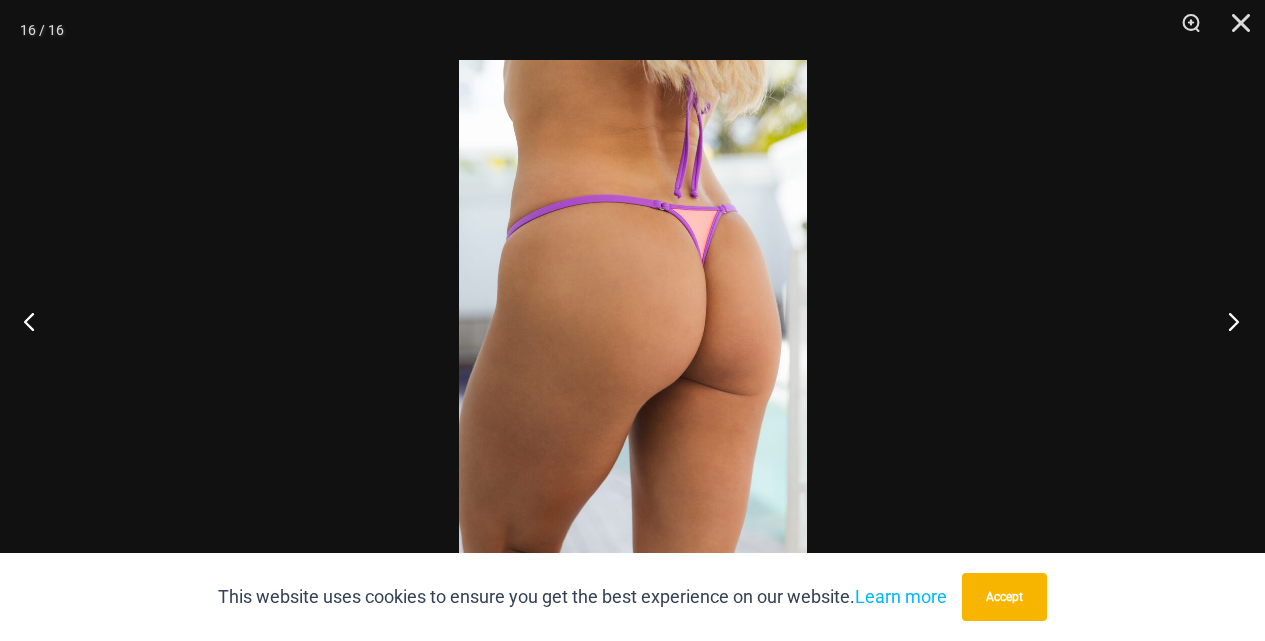 click at bounding box center [1227, 321] 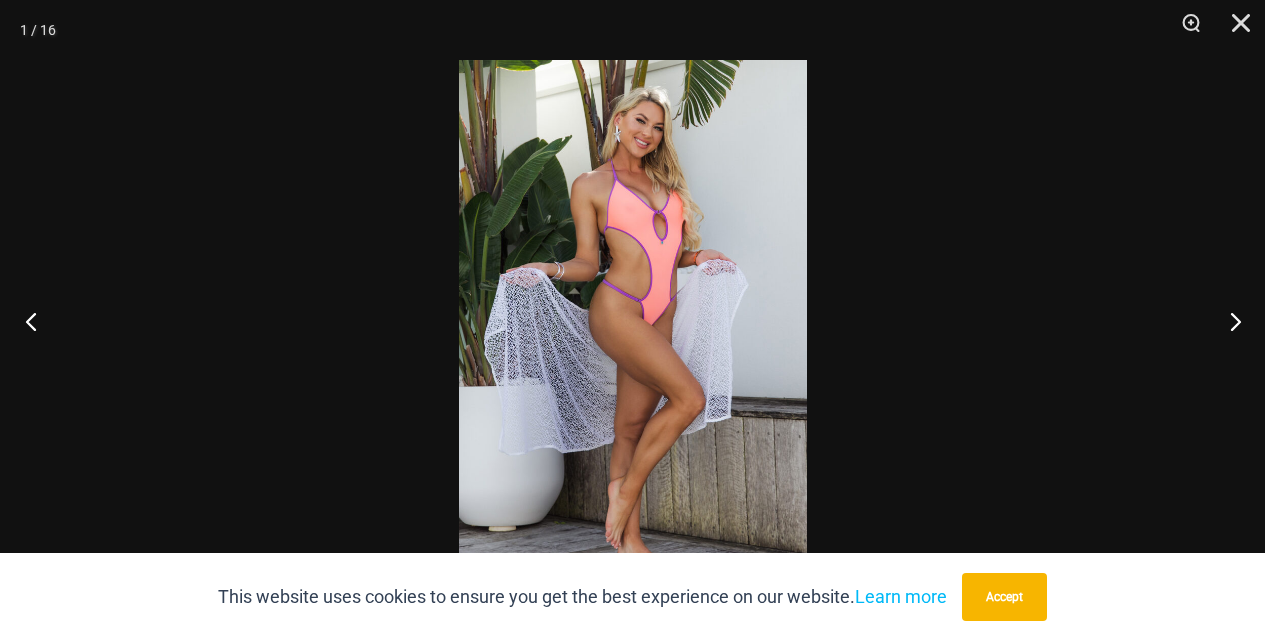 click at bounding box center [37, 321] 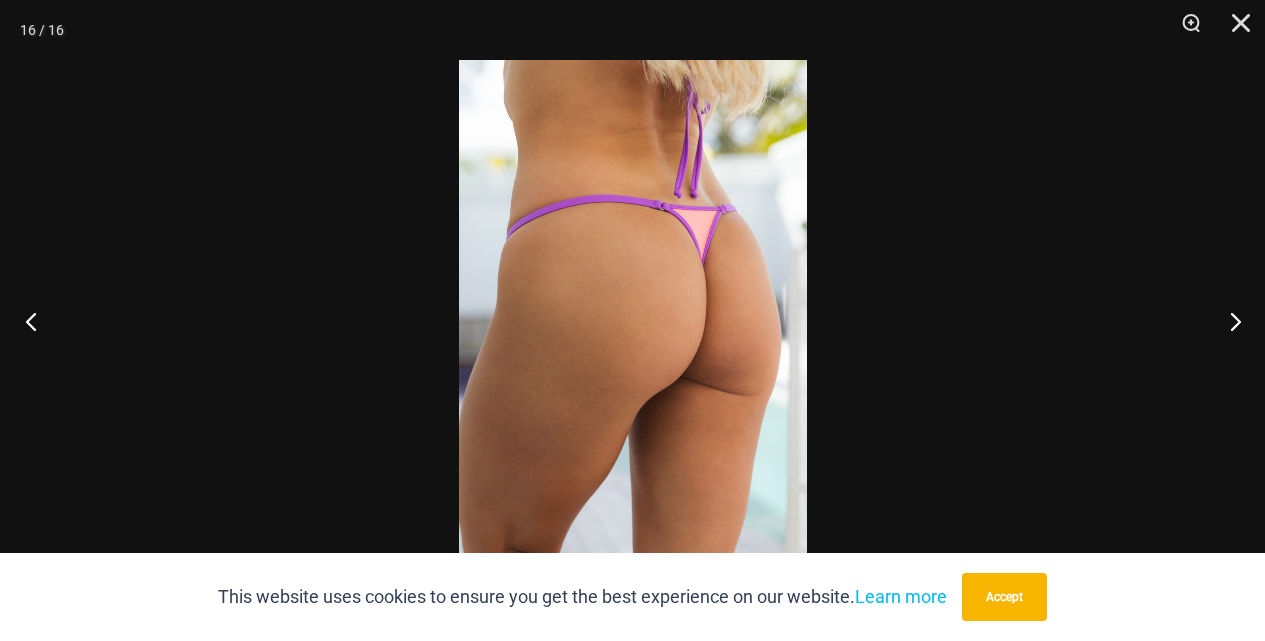 click at bounding box center [37, 321] 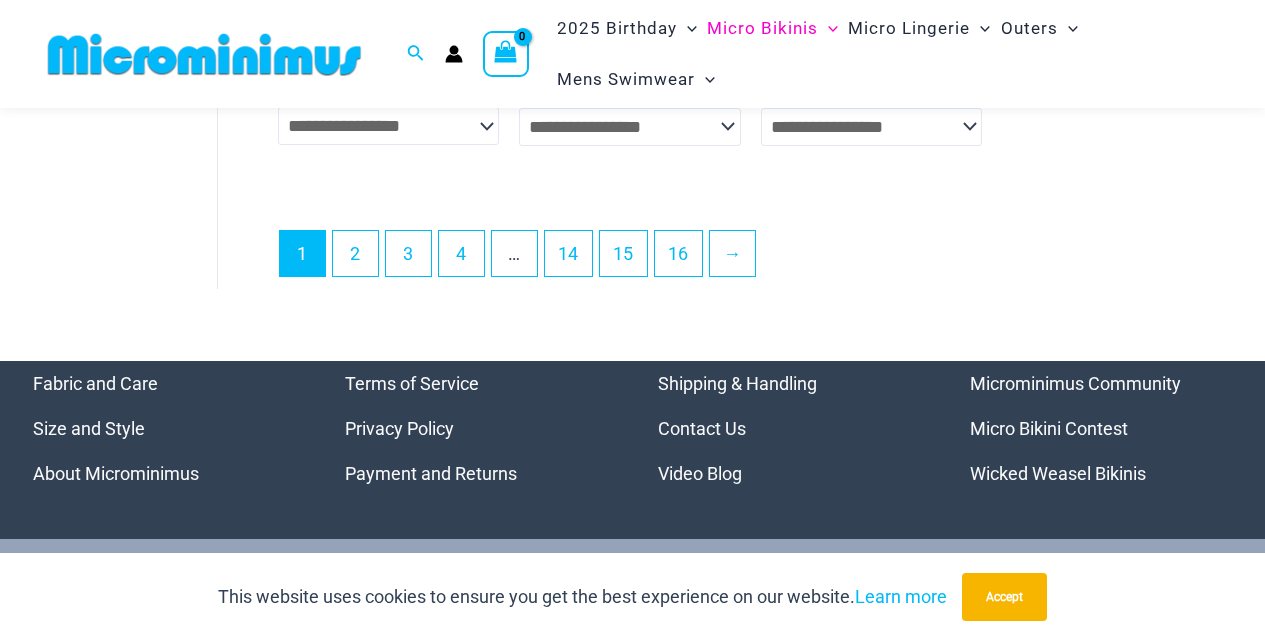 scroll, scrollTop: 4684, scrollLeft: 0, axis: vertical 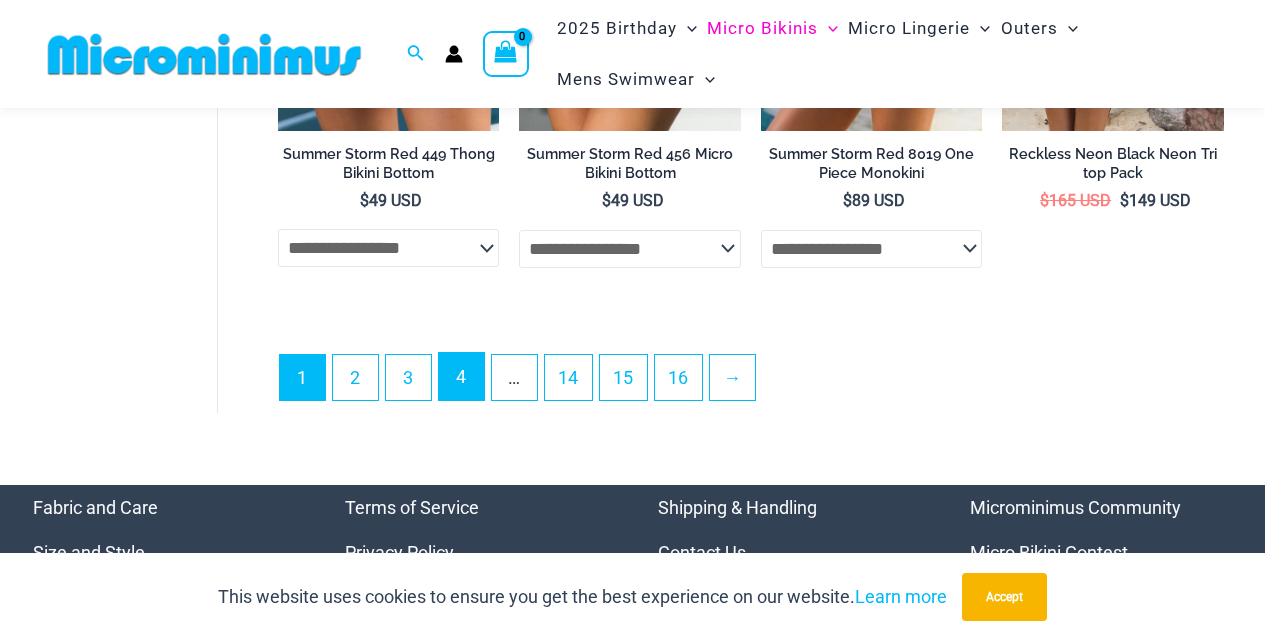 click on "4" at bounding box center [461, 376] 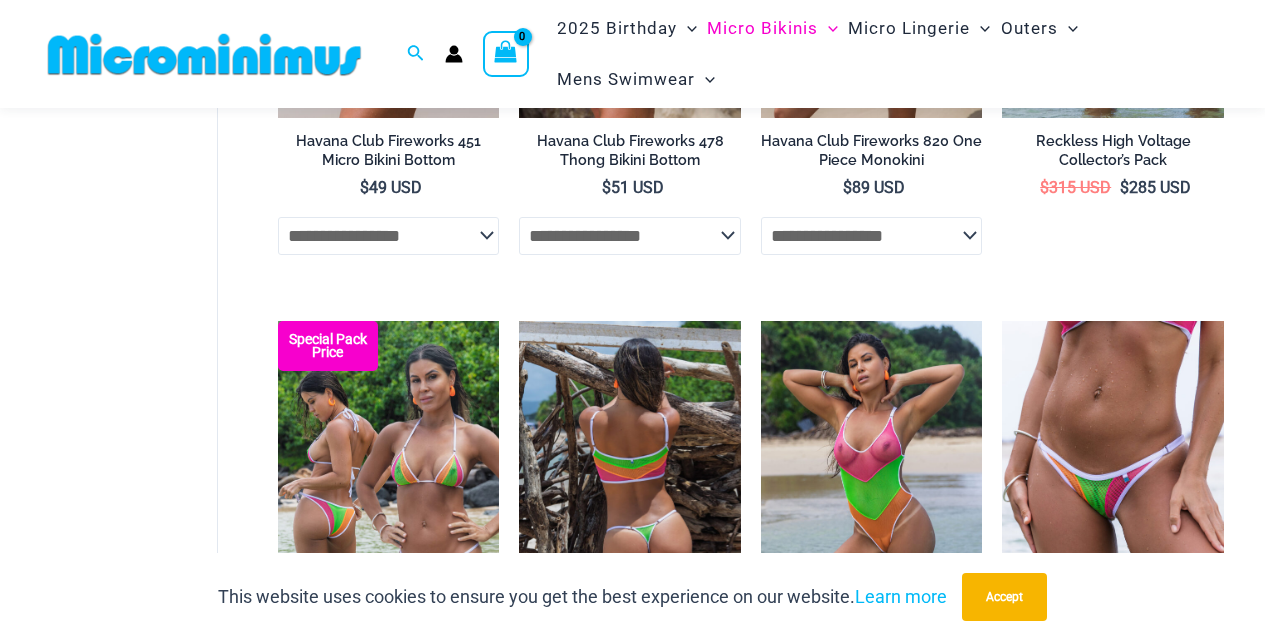 scroll, scrollTop: 581, scrollLeft: 0, axis: vertical 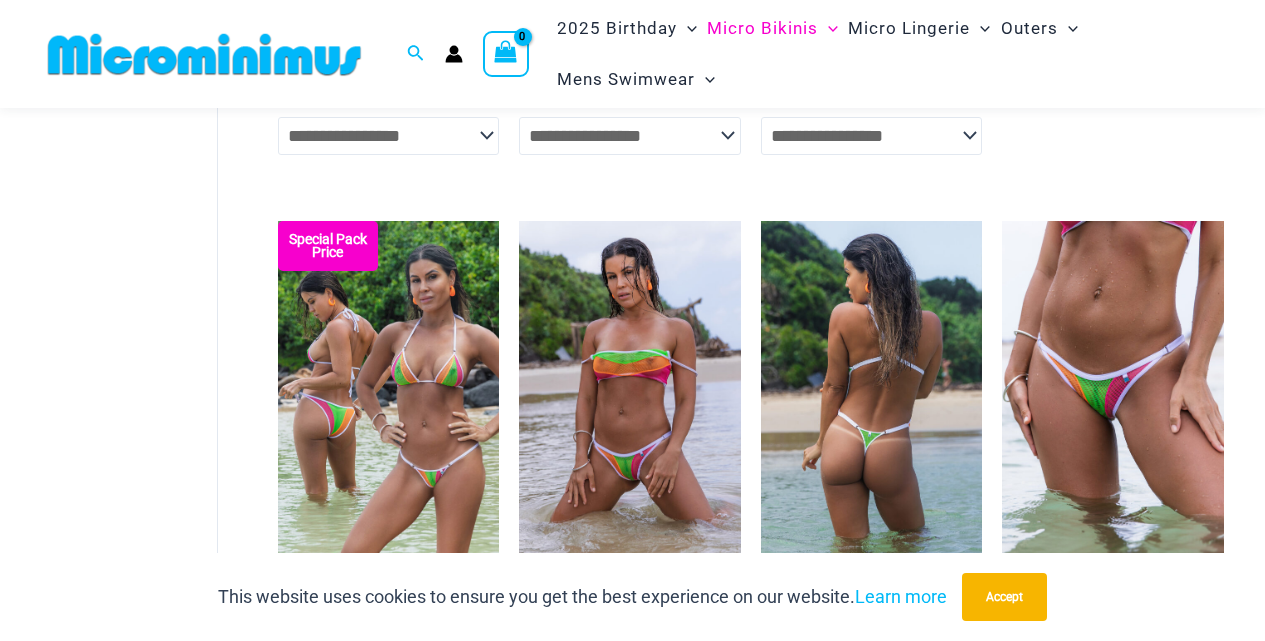 click at bounding box center [872, 387] 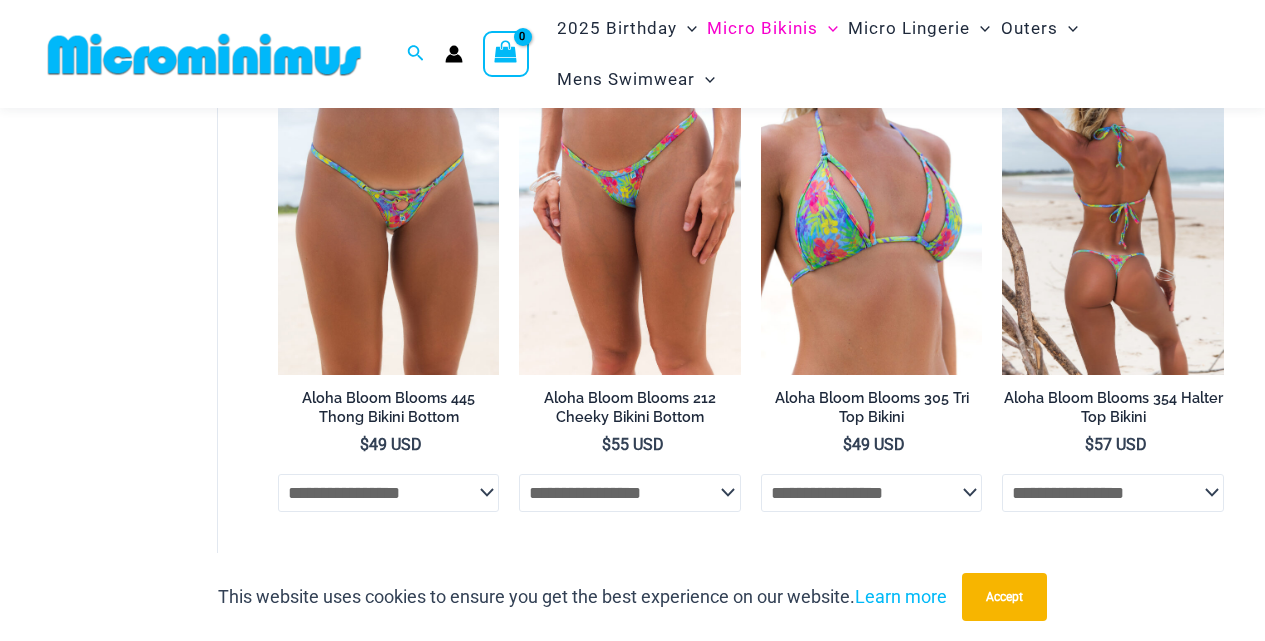 scroll, scrollTop: 4281, scrollLeft: 0, axis: vertical 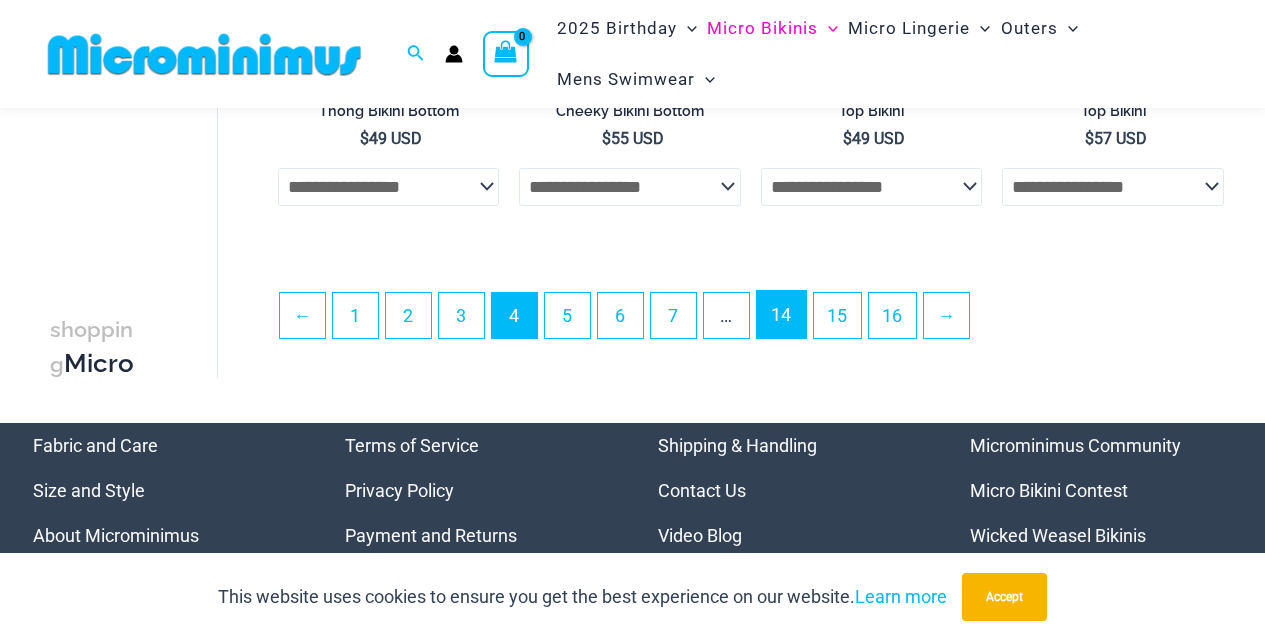 click on "14" at bounding box center (781, 314) 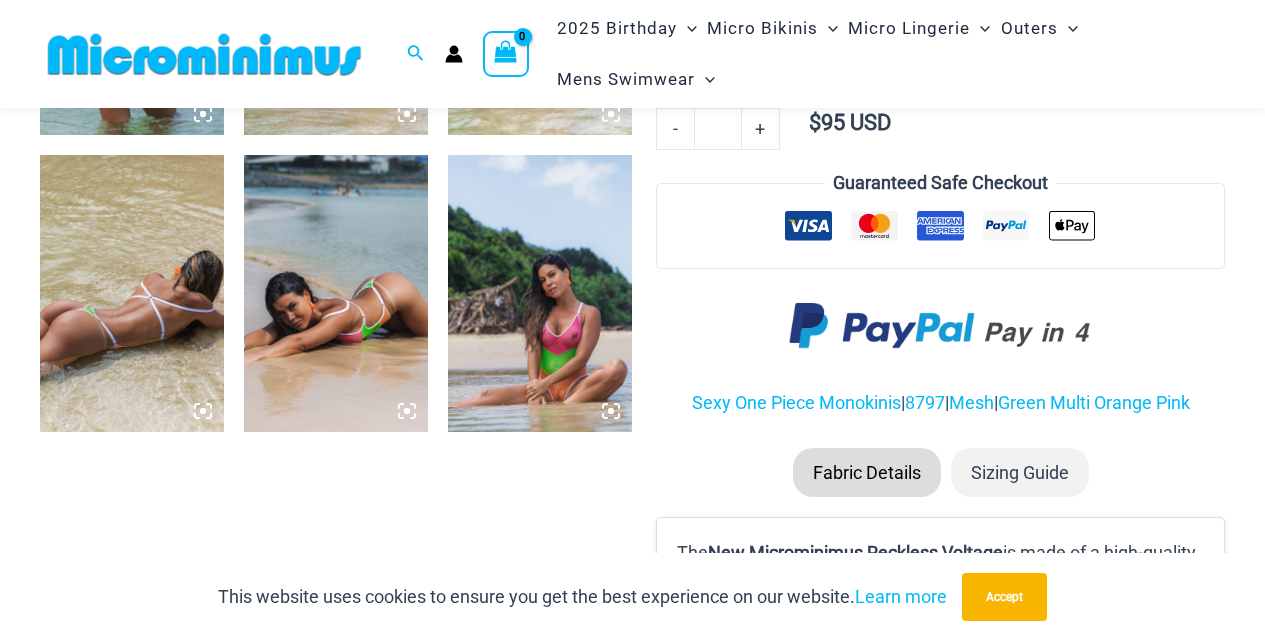 scroll, scrollTop: 1294, scrollLeft: 0, axis: vertical 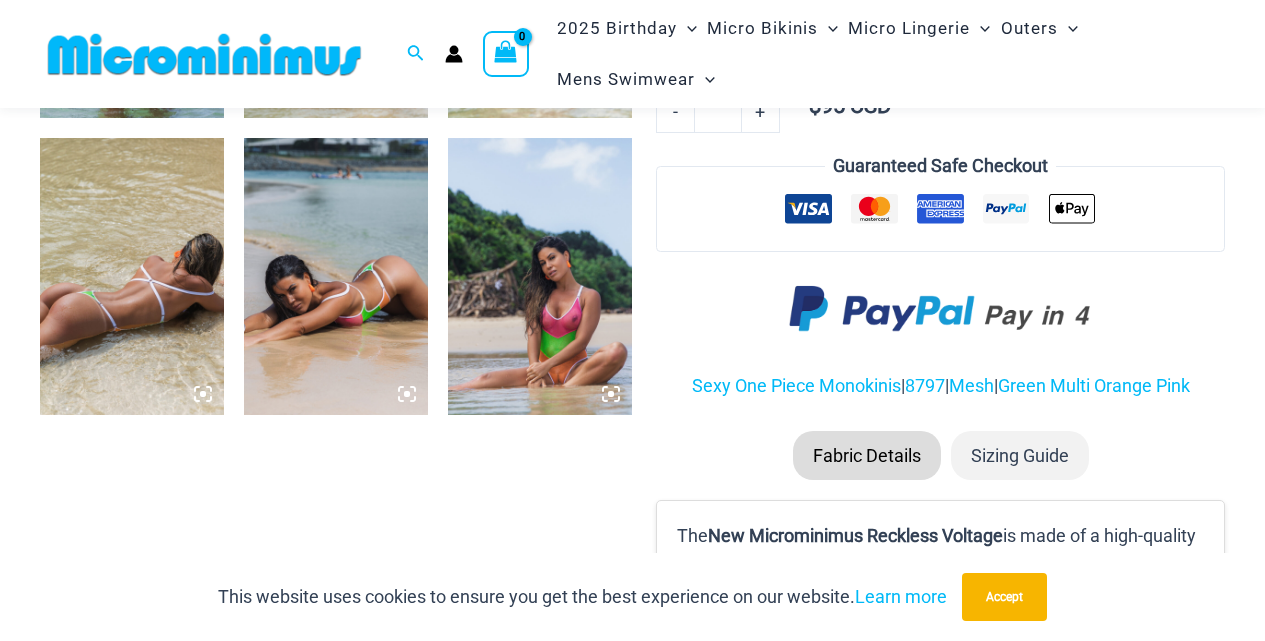 click at bounding box center [540, 276] 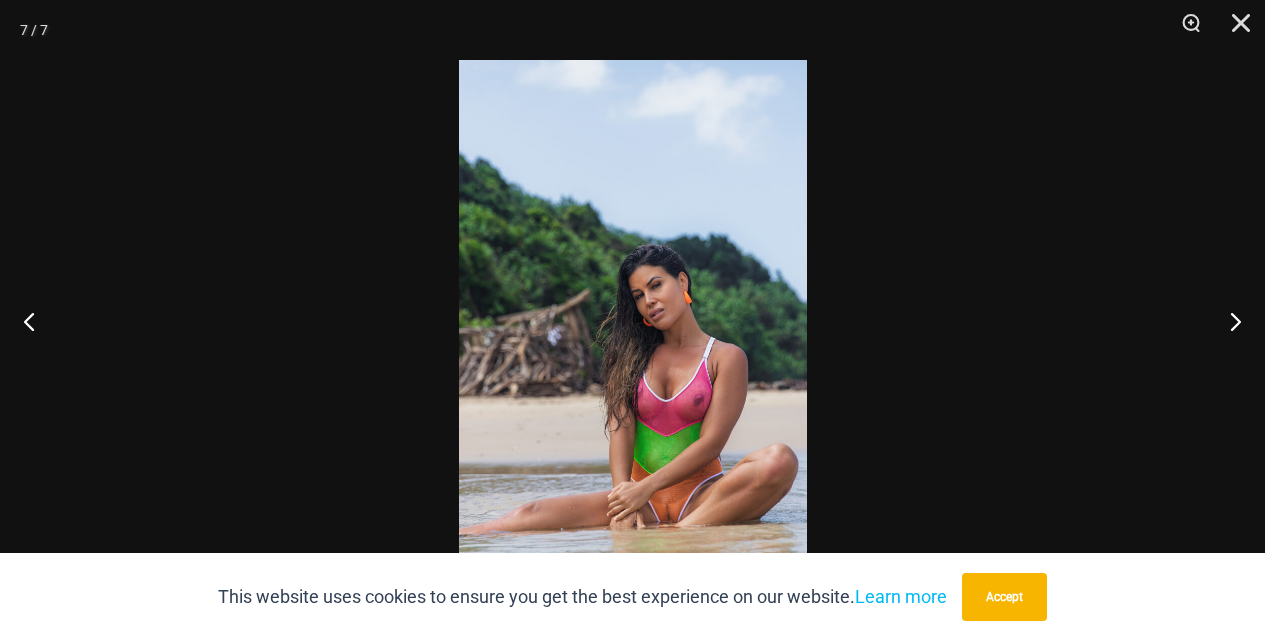 click at bounding box center (633, 320) 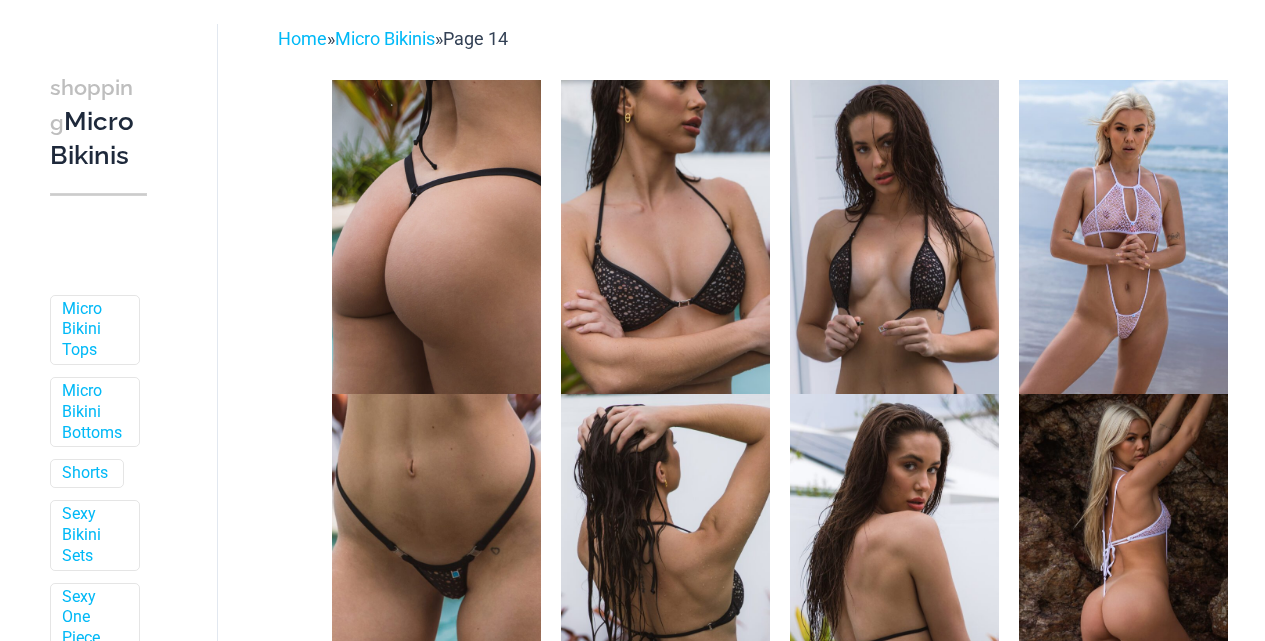 scroll, scrollTop: 200, scrollLeft: 0, axis: vertical 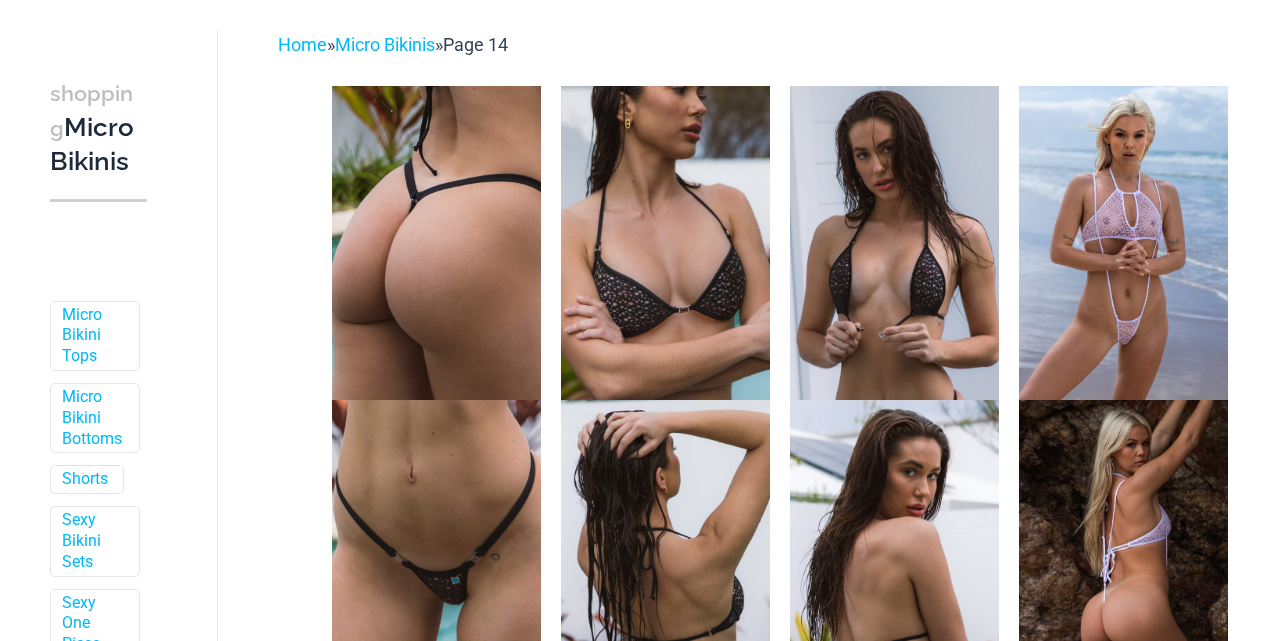 click at bounding box center [894, 243] 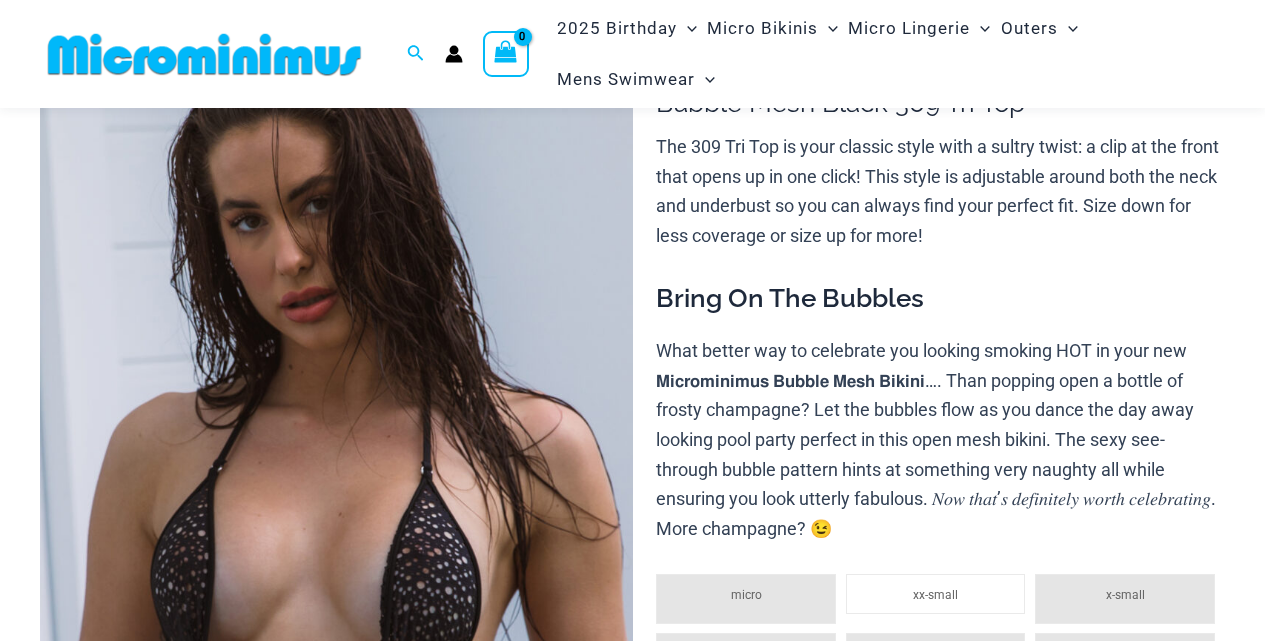 scroll, scrollTop: 300, scrollLeft: 0, axis: vertical 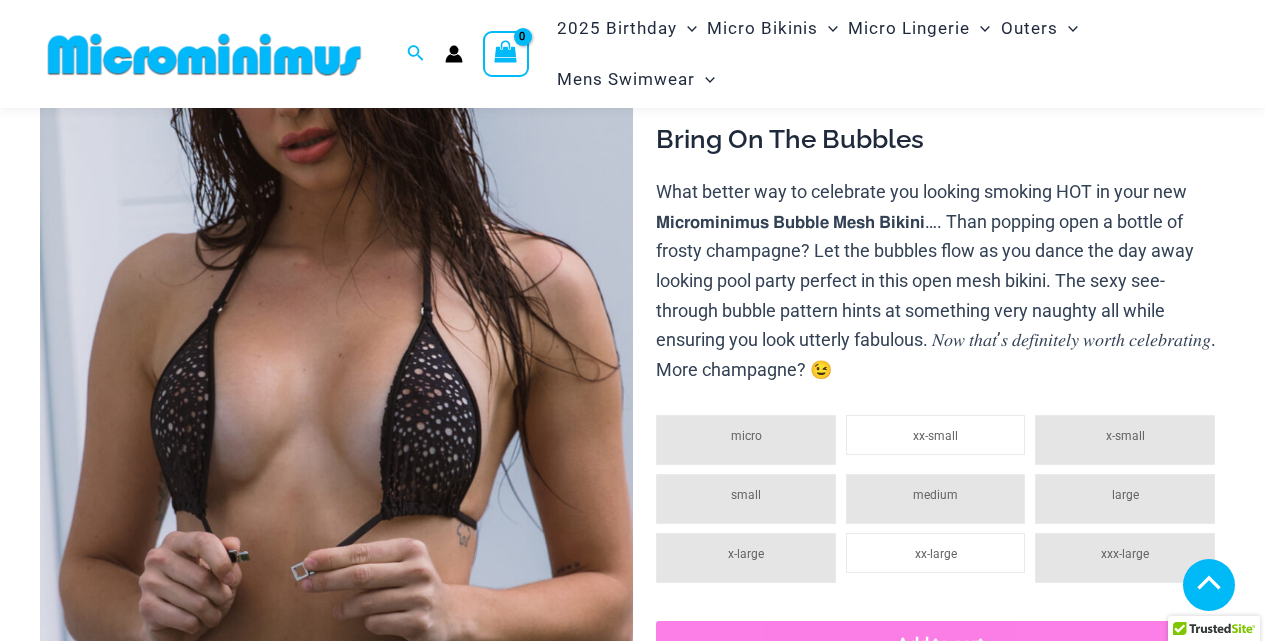 click at bounding box center (540, 914) 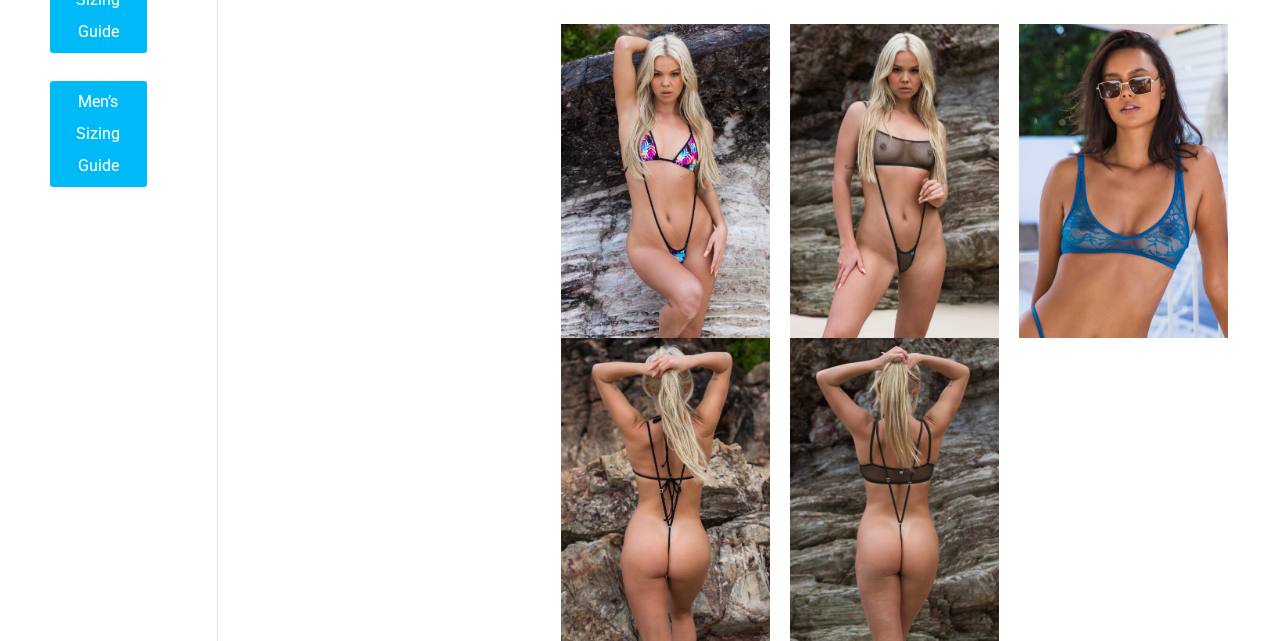 scroll, scrollTop: 1600, scrollLeft: 0, axis: vertical 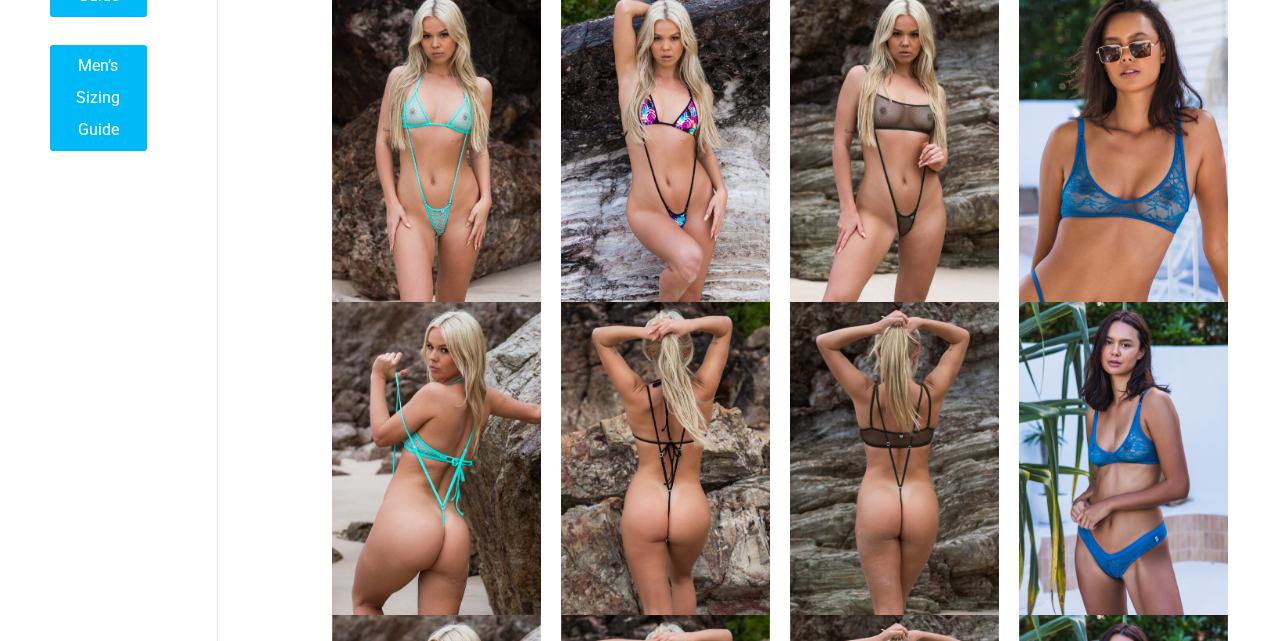 click at bounding box center (436, 145) 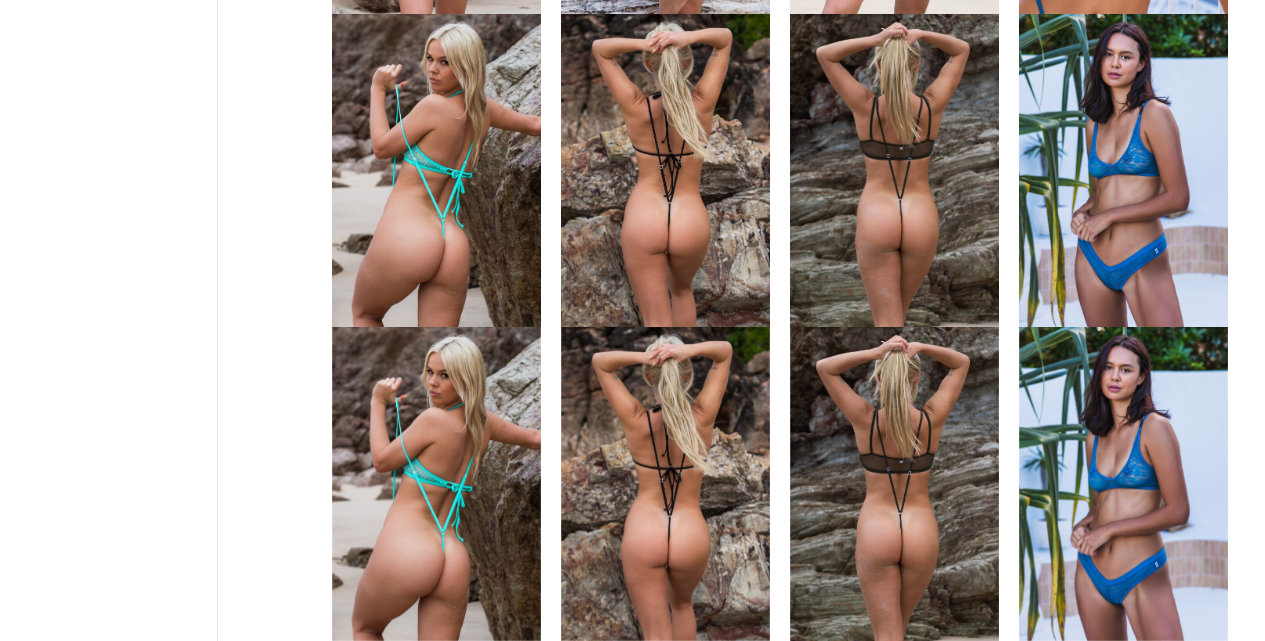 scroll, scrollTop: 2000, scrollLeft: 0, axis: vertical 